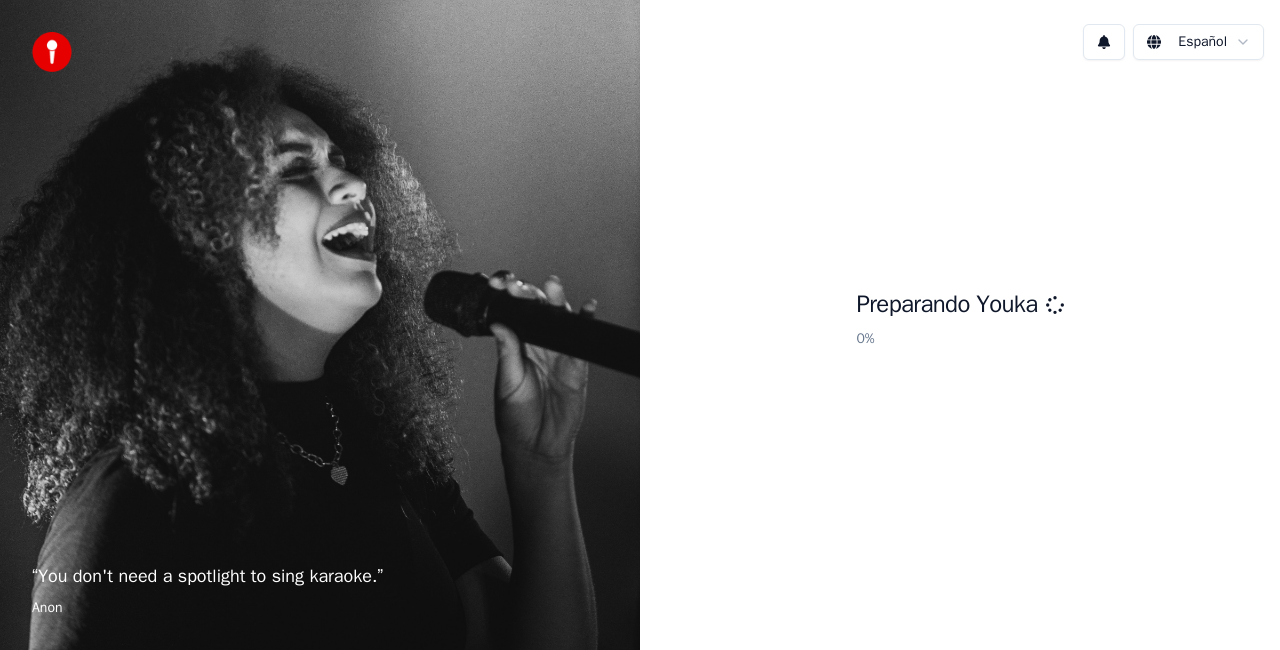 scroll, scrollTop: 0, scrollLeft: 0, axis: both 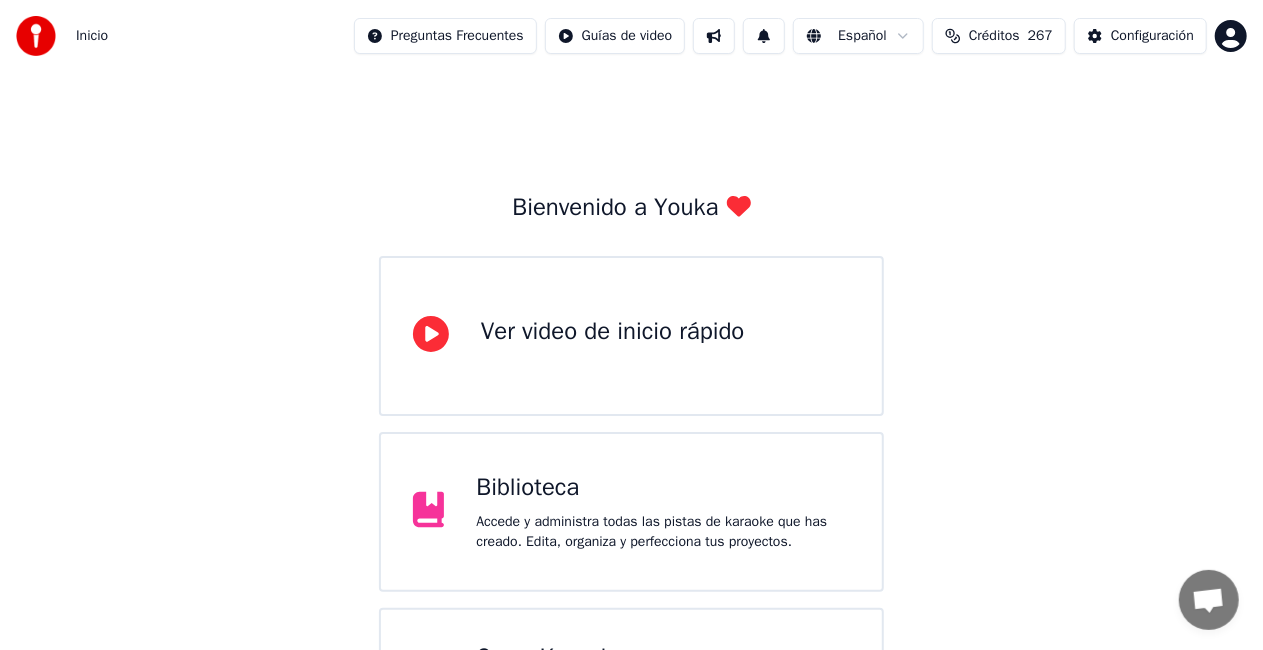 click on "Biblioteca" at bounding box center [663, 488] 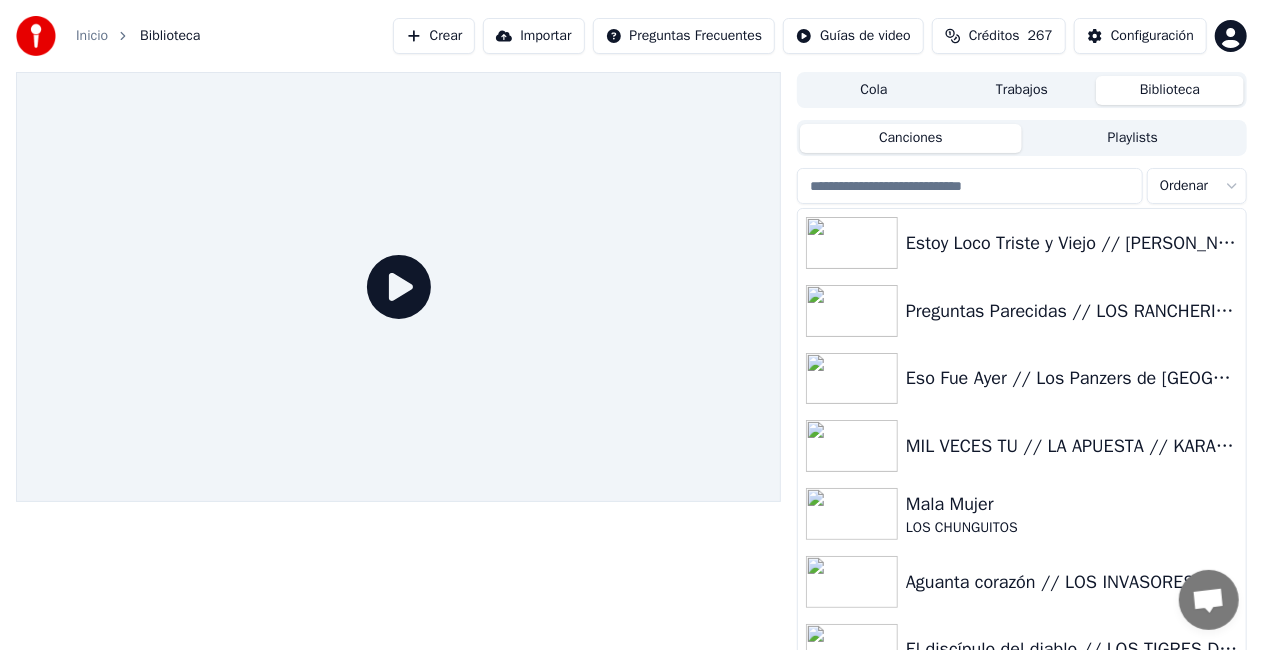 click on "Crear" at bounding box center (434, 36) 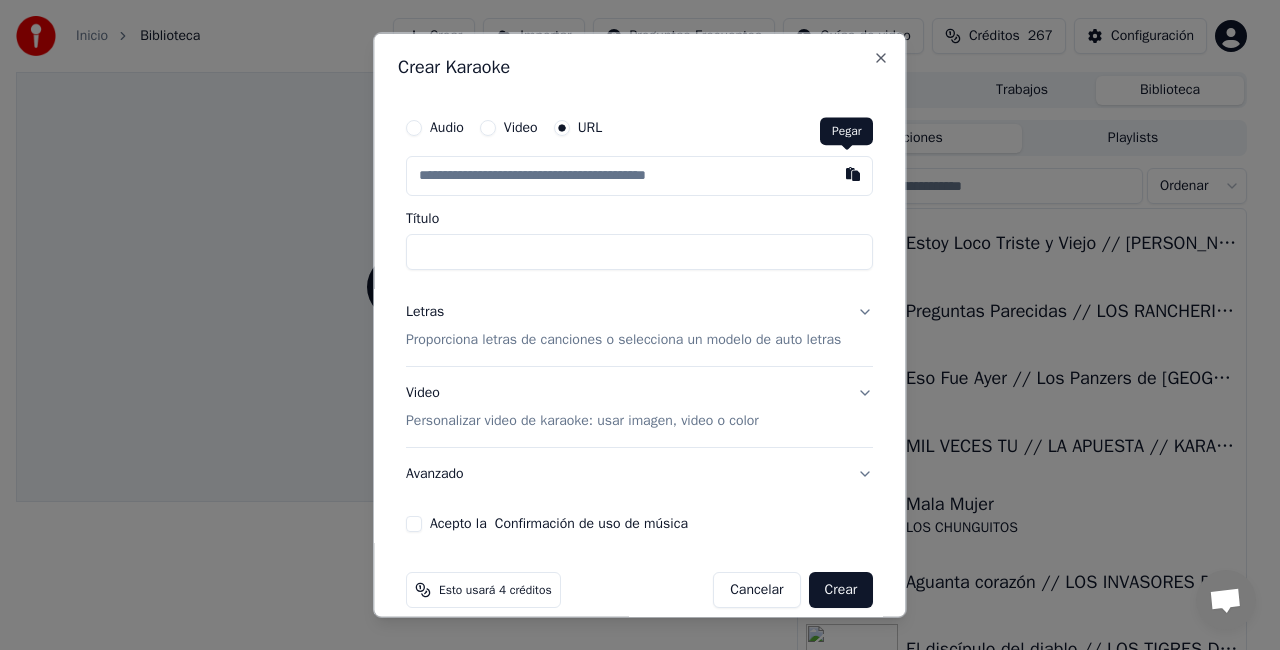 click at bounding box center [854, 174] 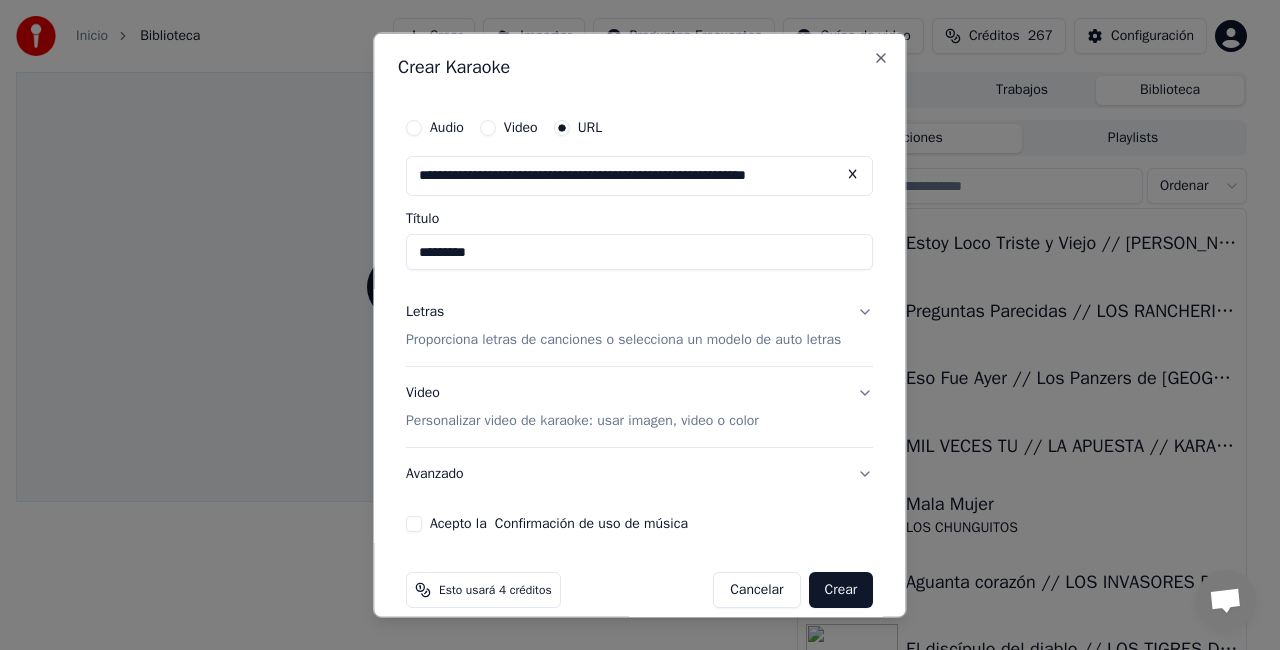 click on "*********" at bounding box center [639, 252] 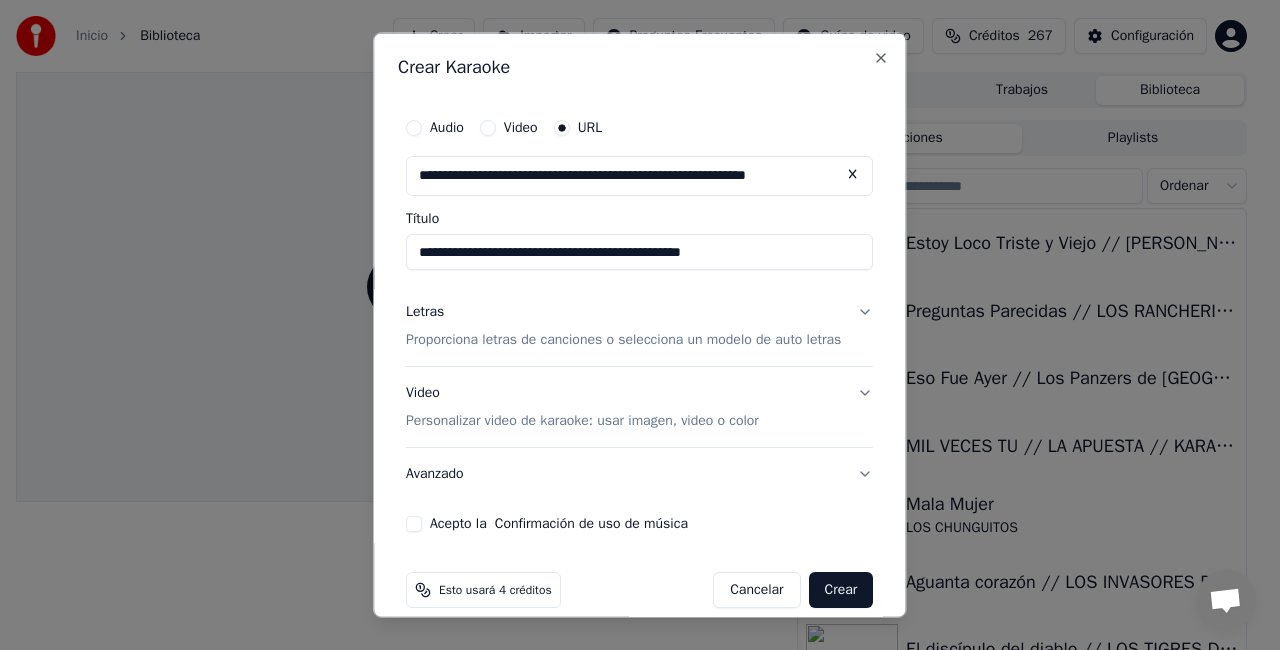 type on "**********" 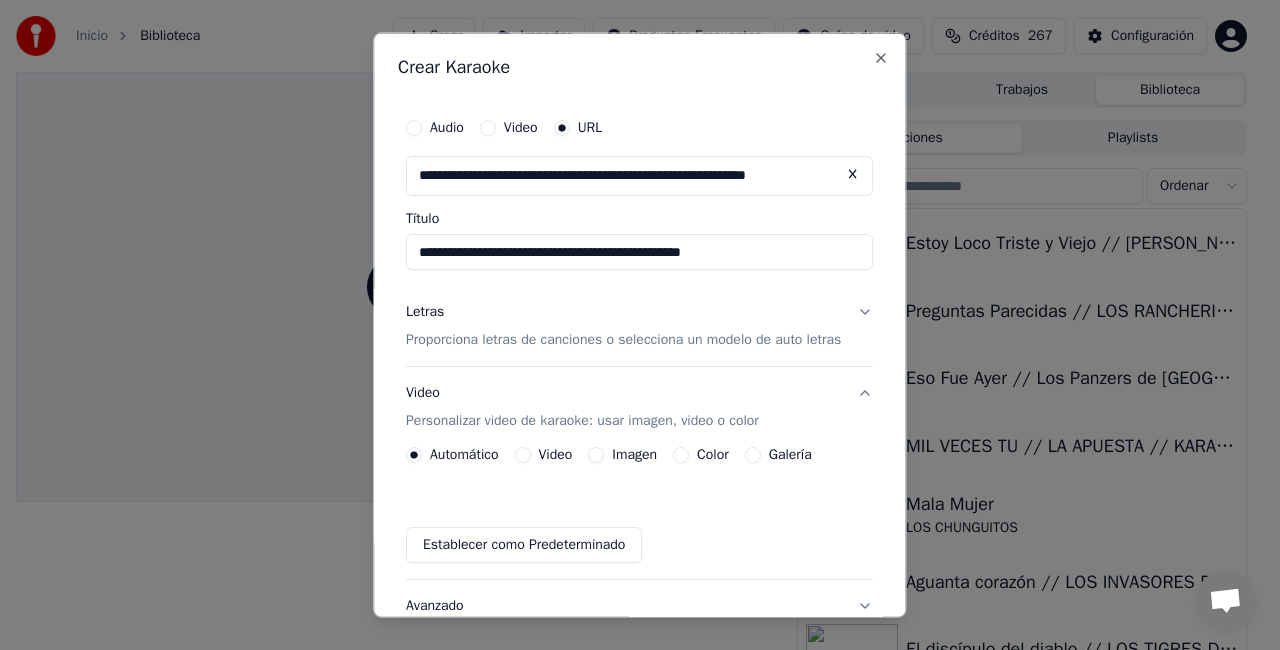 click on "Video" at bounding box center (523, 454) 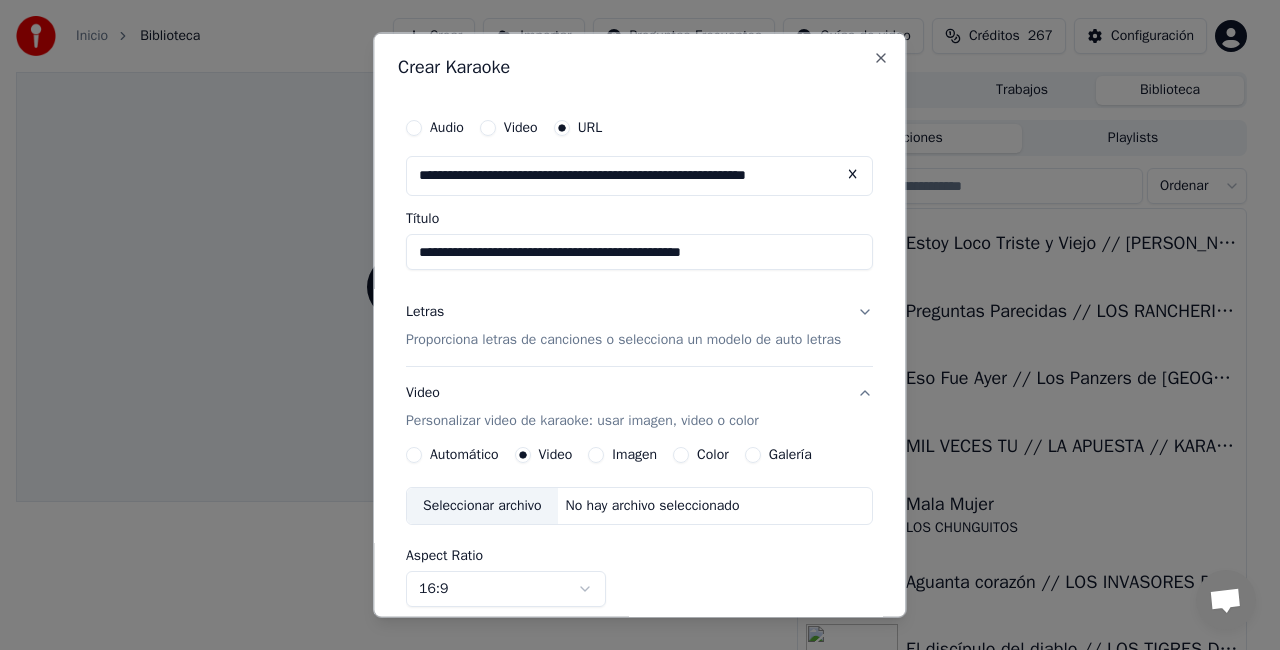 click on "Seleccionar archivo" at bounding box center (482, 505) 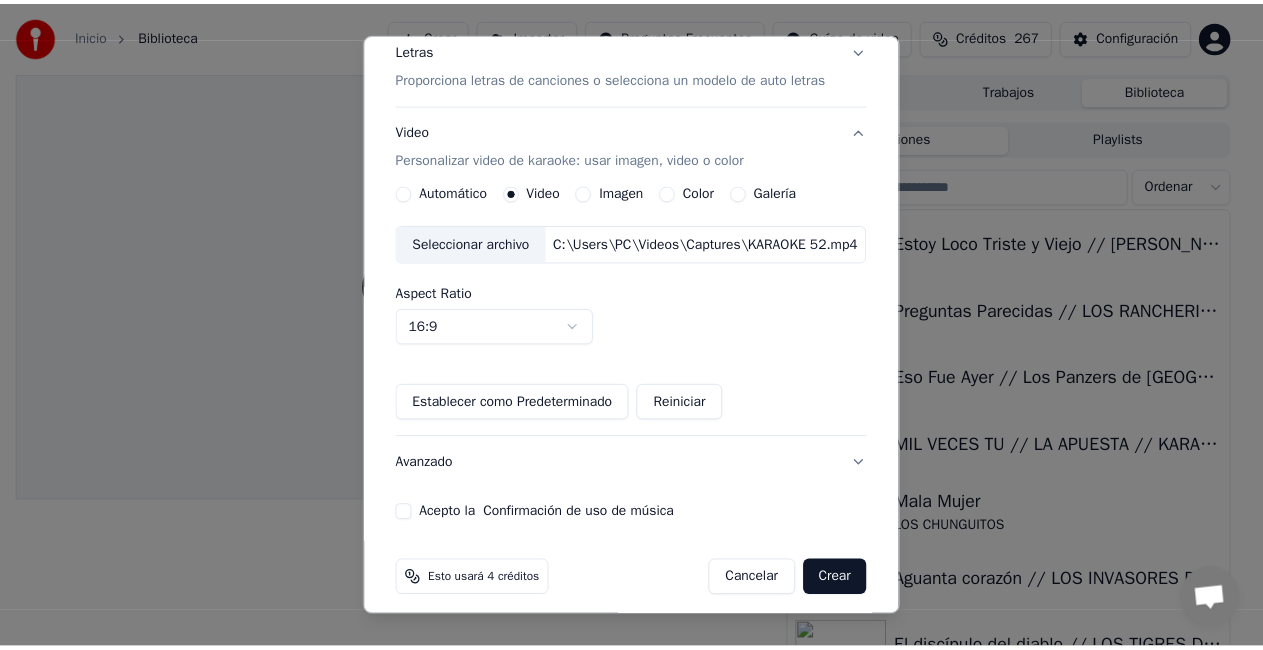 scroll, scrollTop: 274, scrollLeft: 0, axis: vertical 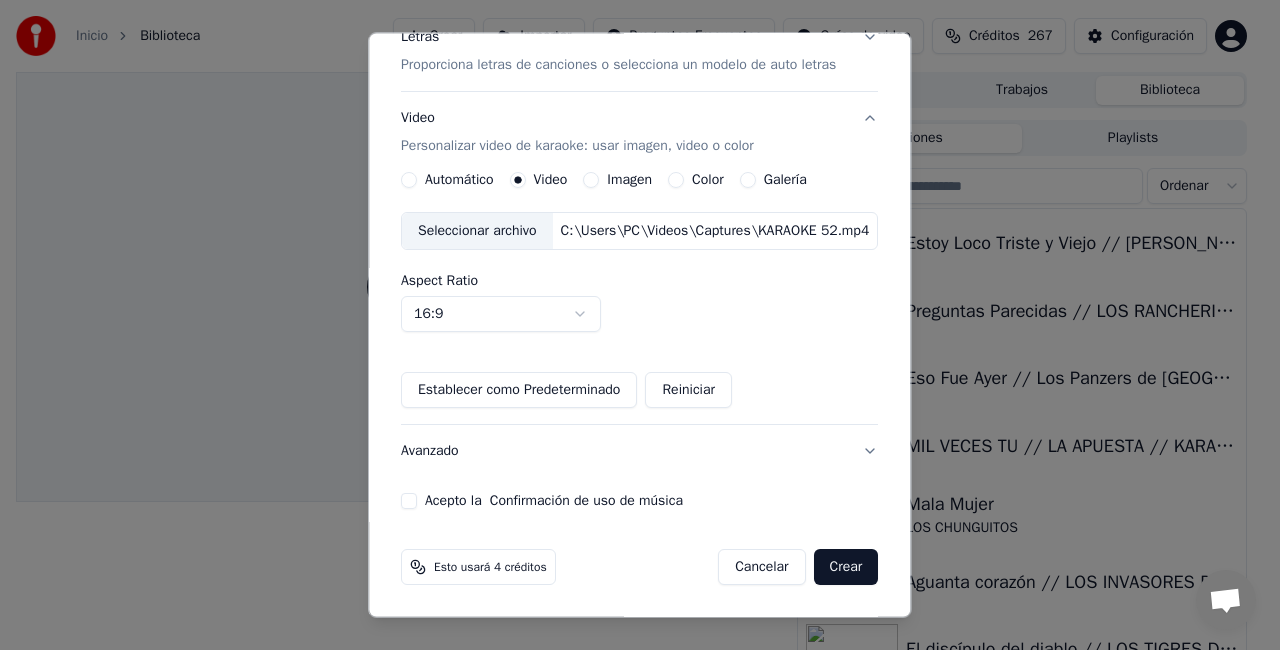 click on "Acepto la   Confirmación de uso de música" at bounding box center (409, 501) 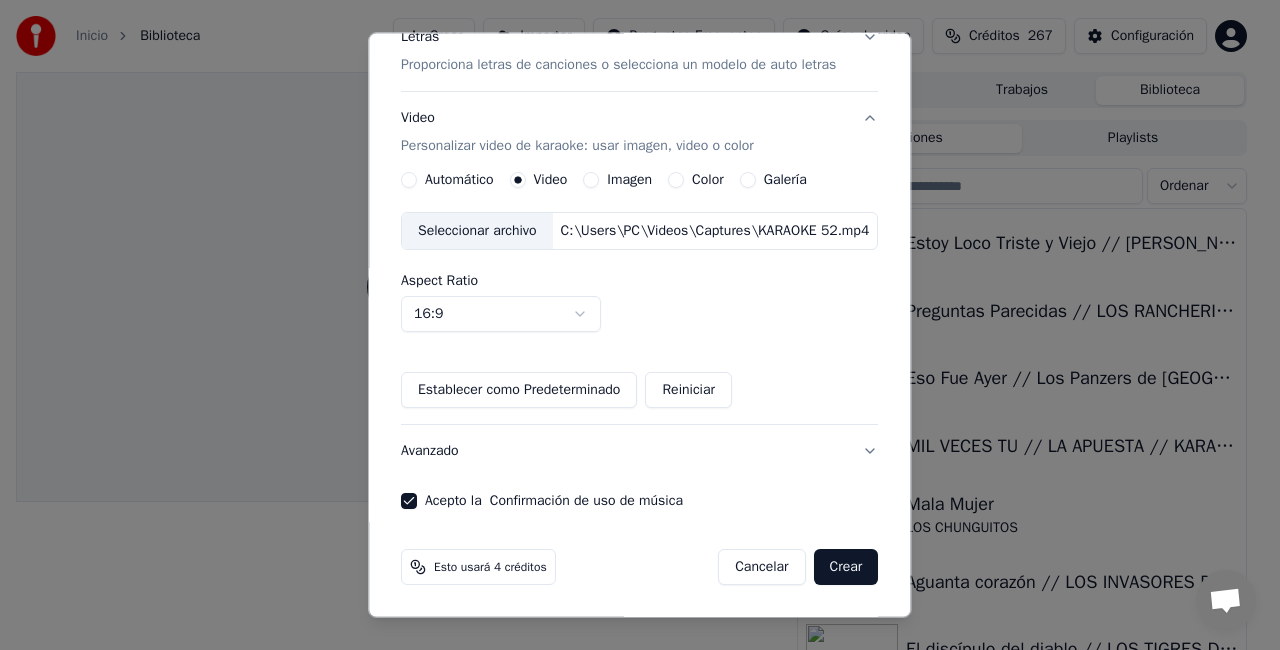 click on "Crear" at bounding box center [846, 567] 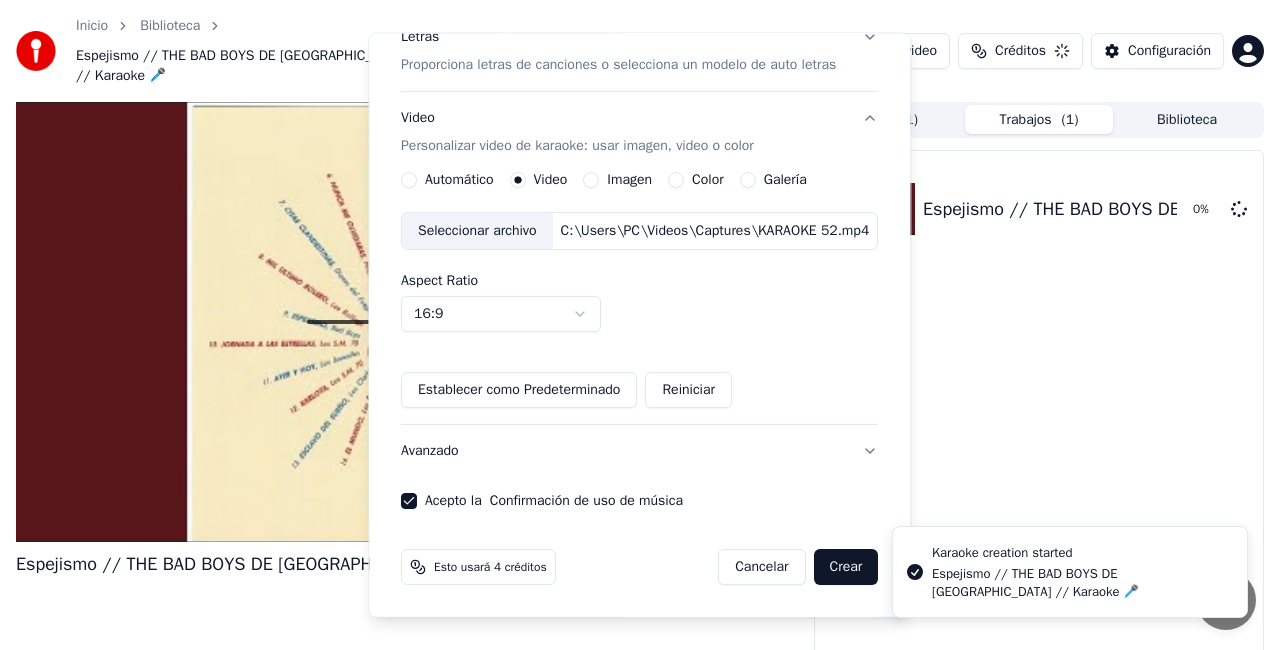 type 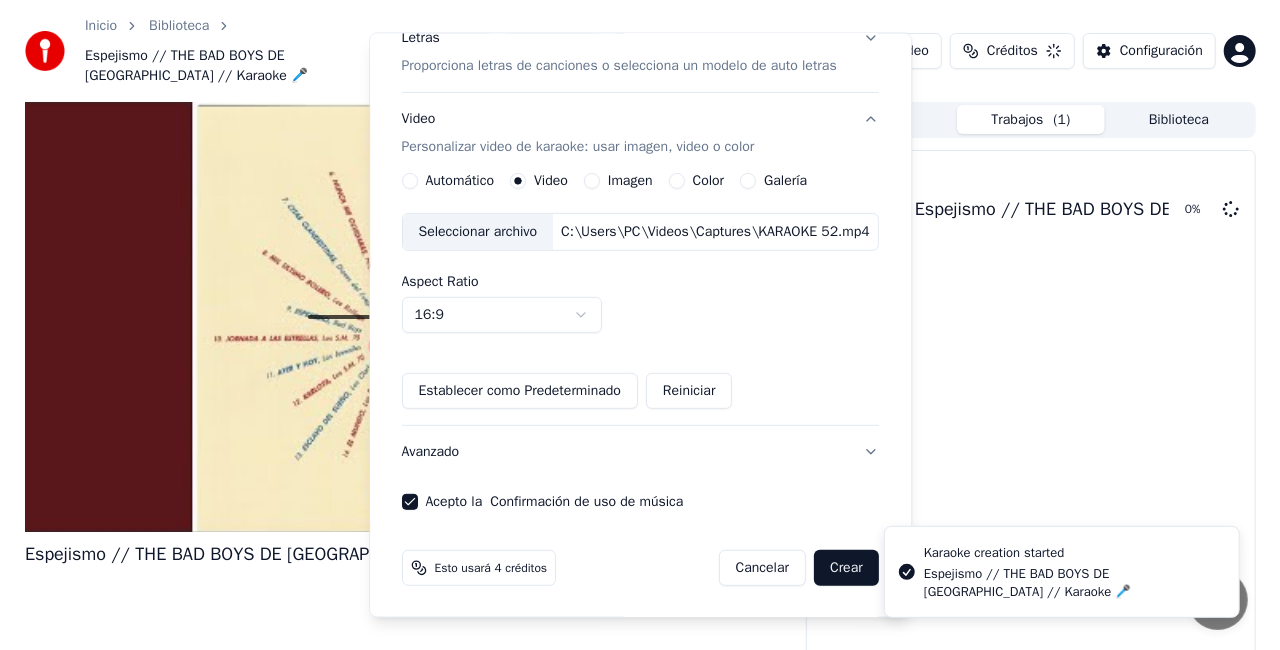 scroll, scrollTop: 154, scrollLeft: 0, axis: vertical 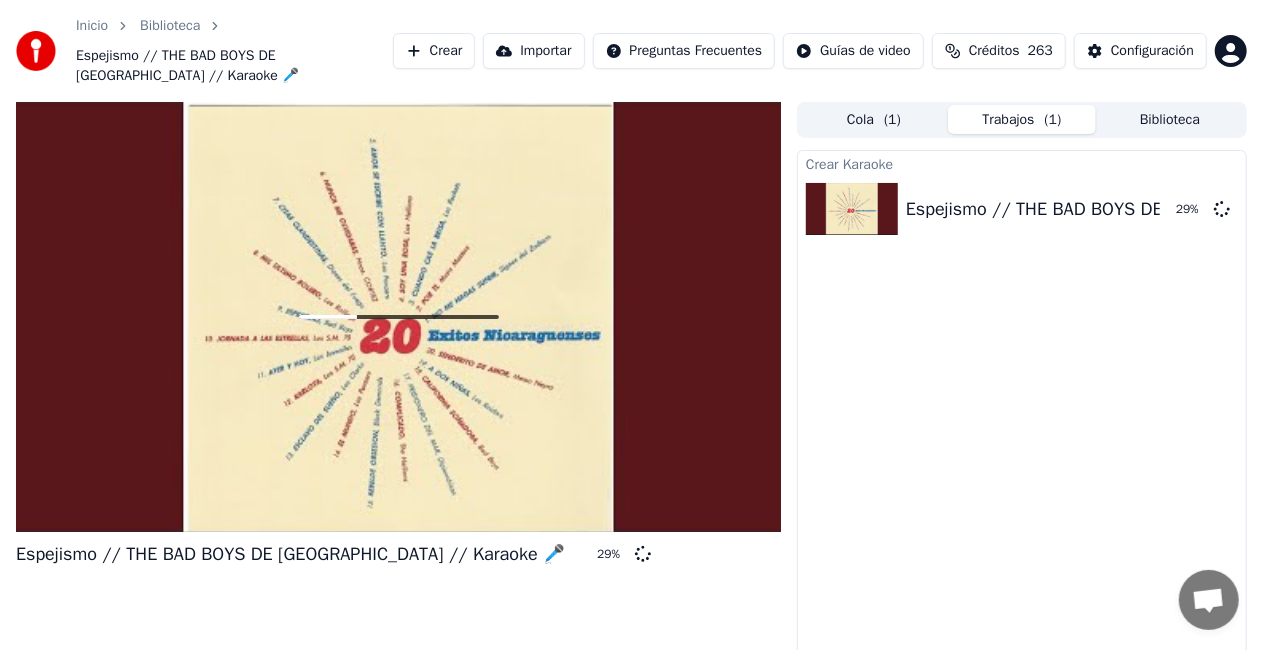 drag, startPoint x: 1133, startPoint y: 282, endPoint x: 1083, endPoint y: 303, distance: 54.230988 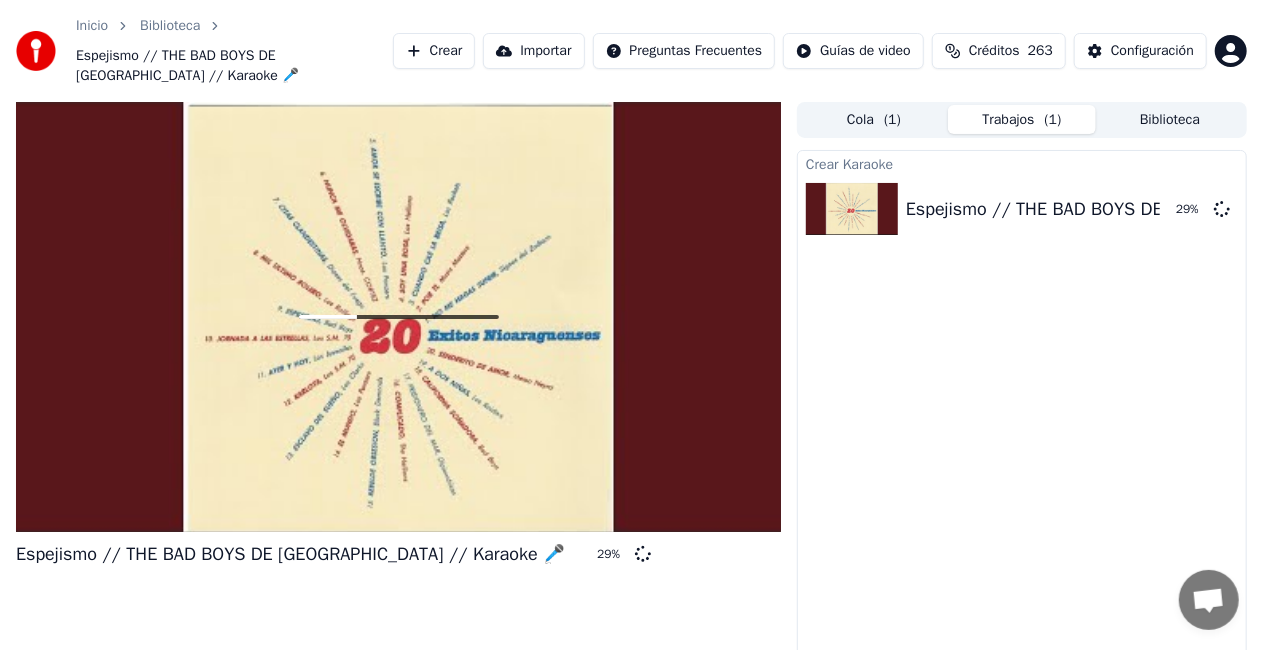 click on "Crear Karaoke Espejismo // THE BAD BOYS DE [GEOGRAPHIC_DATA] // [GEOGRAPHIC_DATA] 🎤 29 %" at bounding box center [1022, 426] 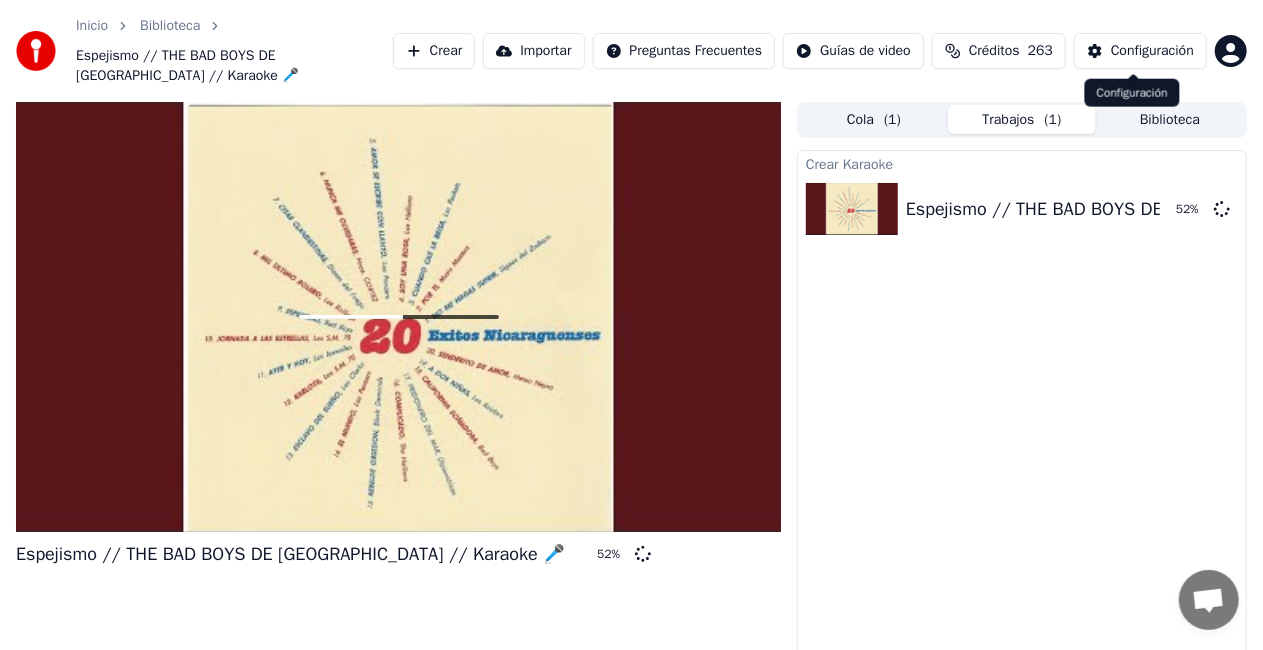 click on "Configuración" at bounding box center [1152, 51] 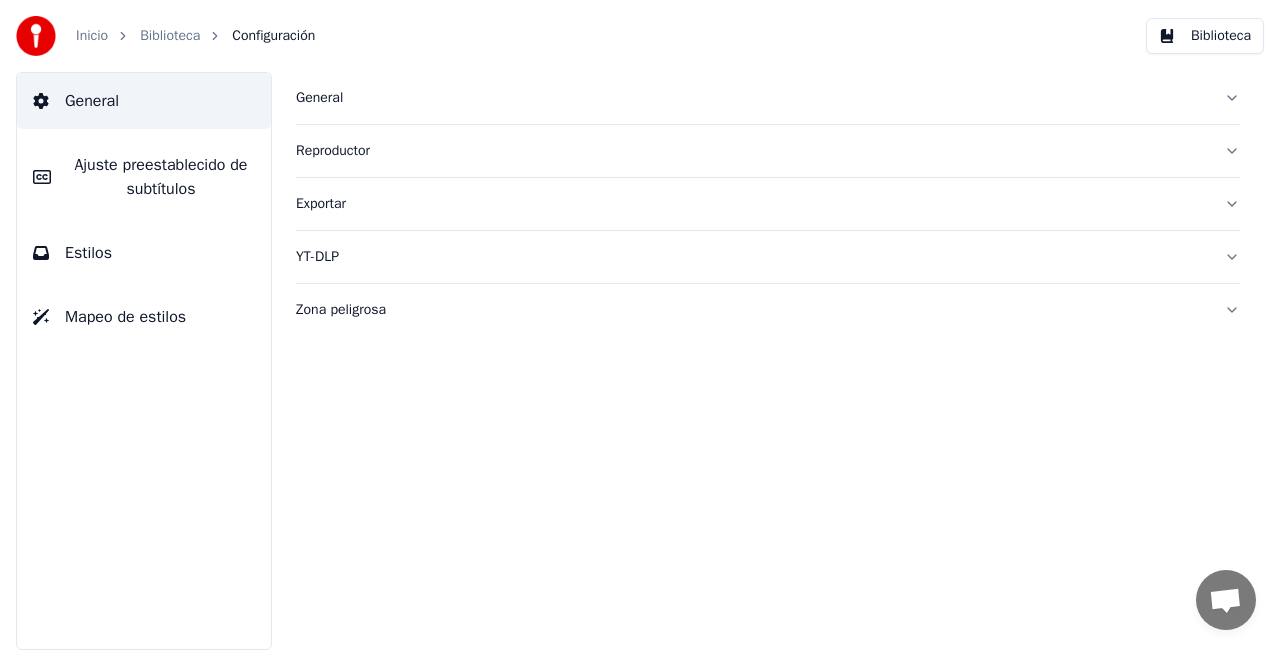 click on "General" at bounding box center (752, 98) 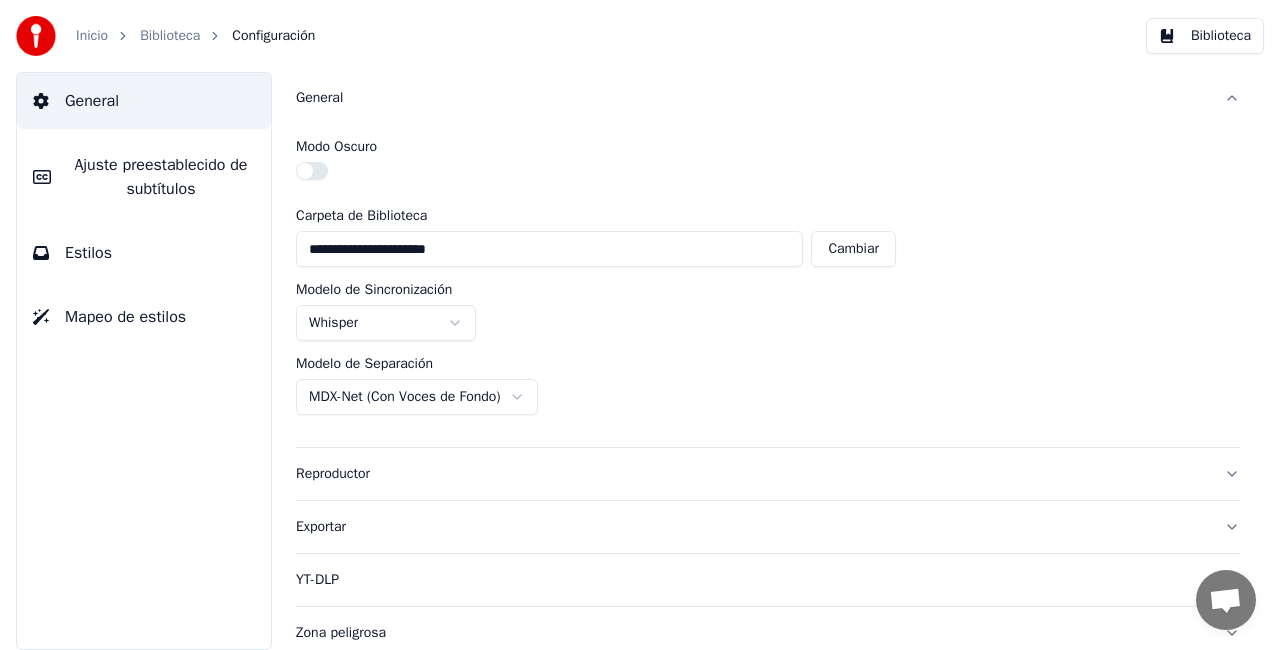 click on "Biblioteca" at bounding box center [170, 36] 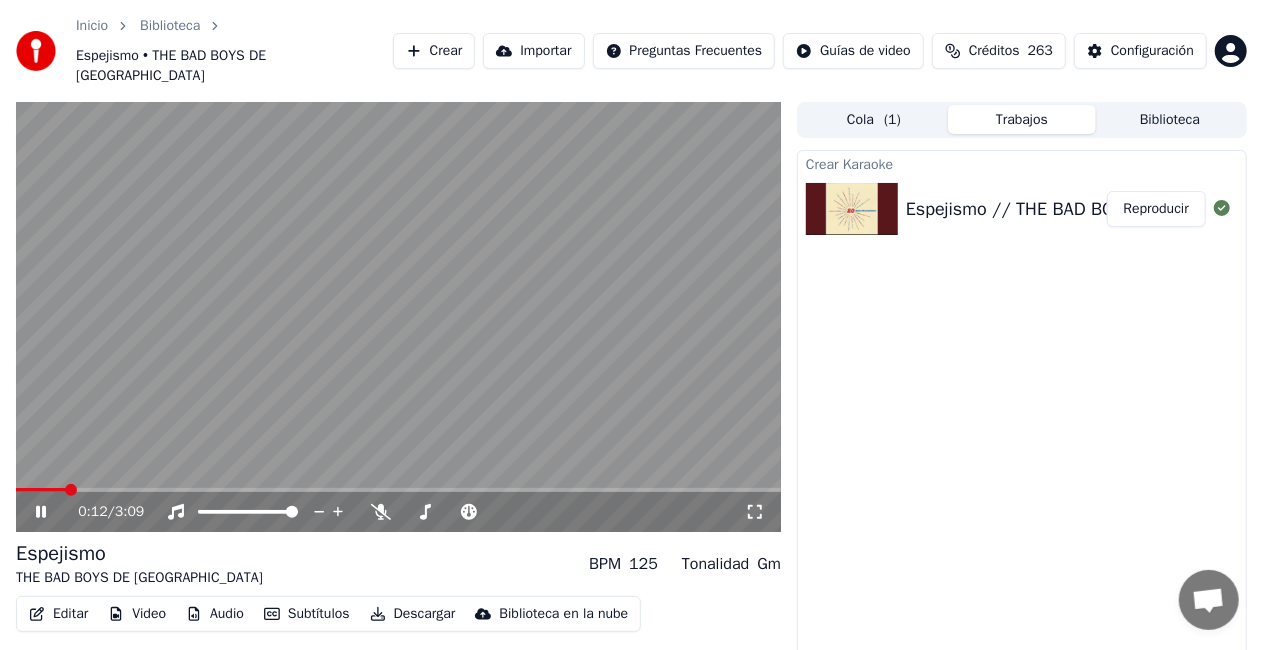 click on "Editar" at bounding box center [58, 614] 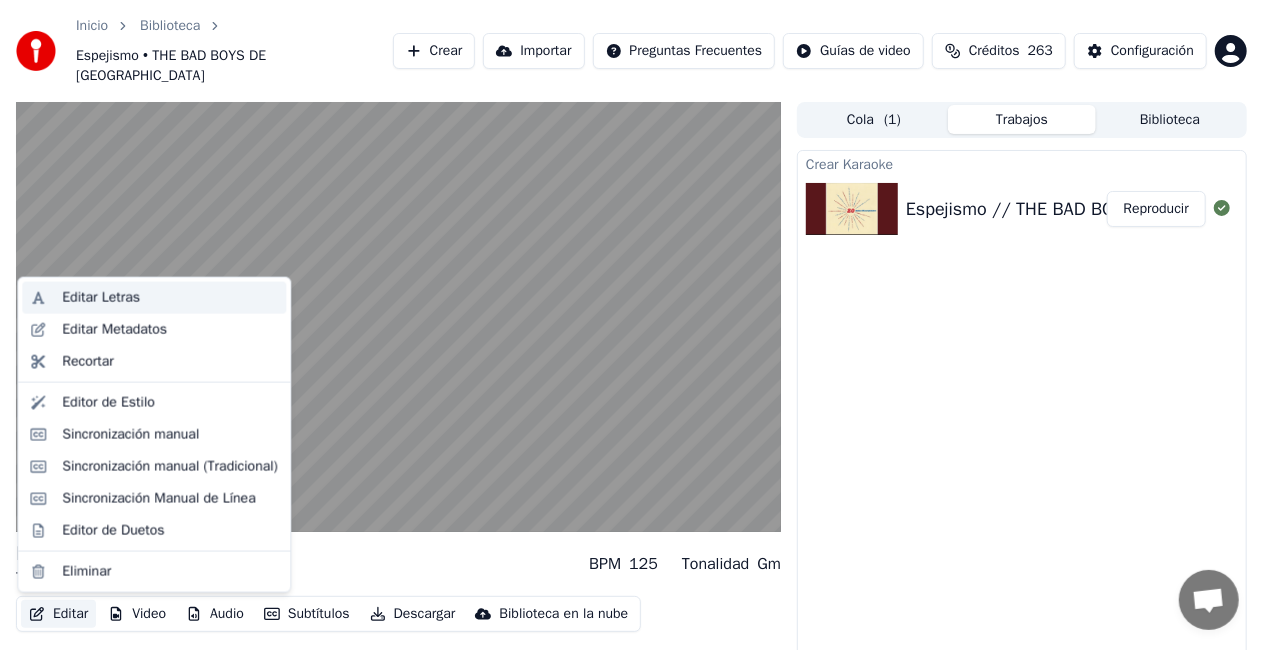 click on "Editar Letras" at bounding box center [101, 298] 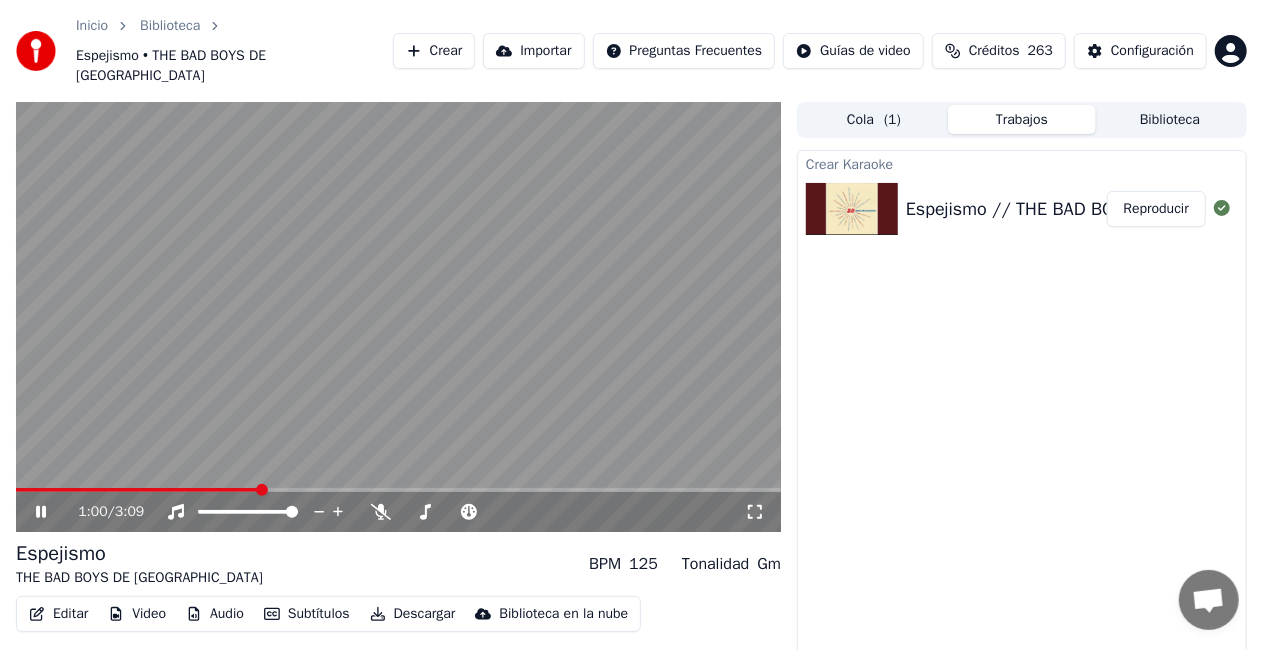 click at bounding box center (398, 317) 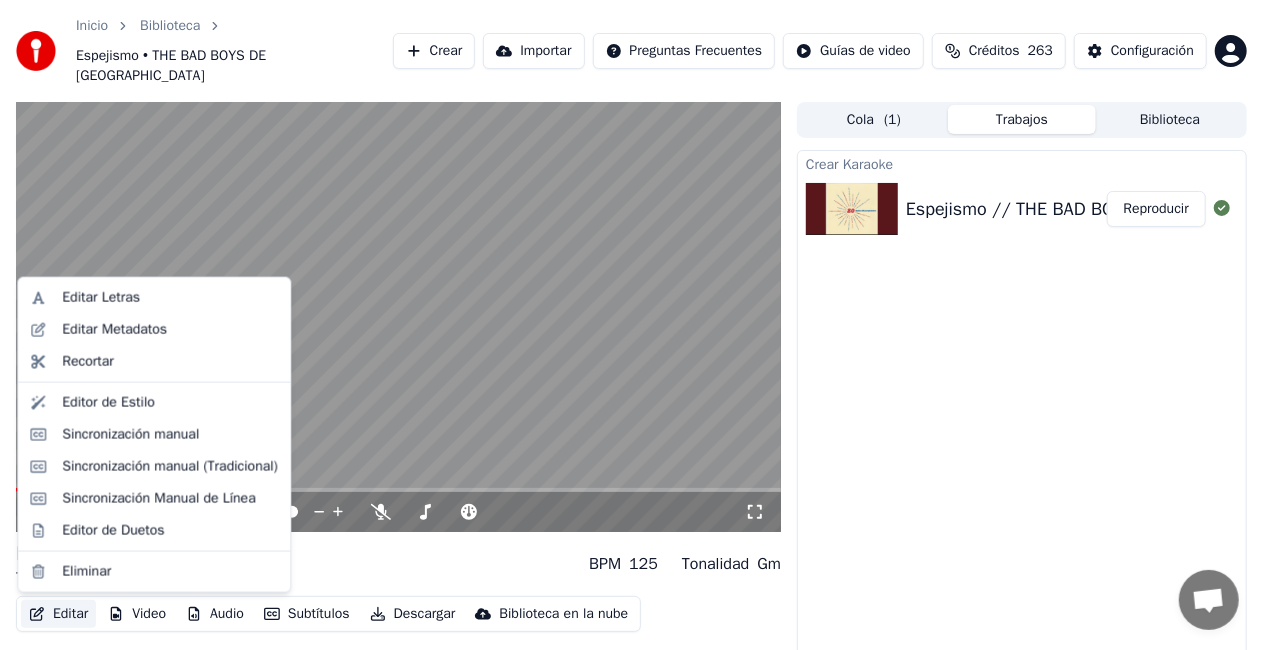click on "Editar" at bounding box center (58, 614) 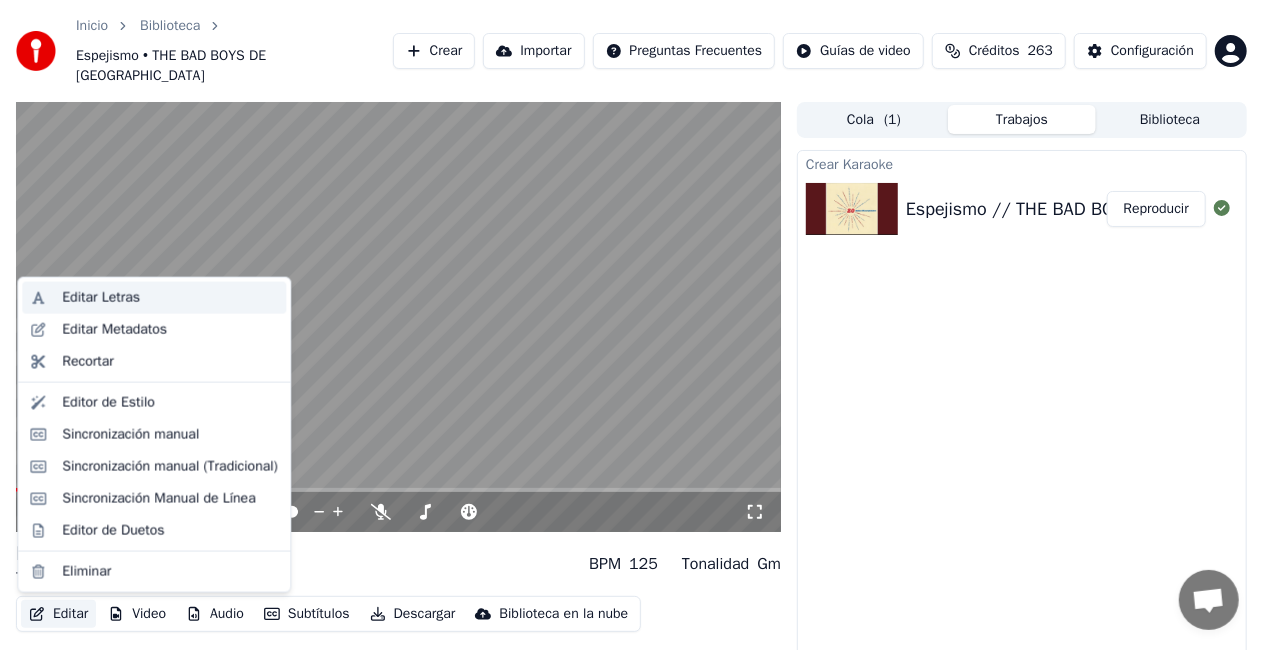 click on "Editar Letras" at bounding box center (101, 298) 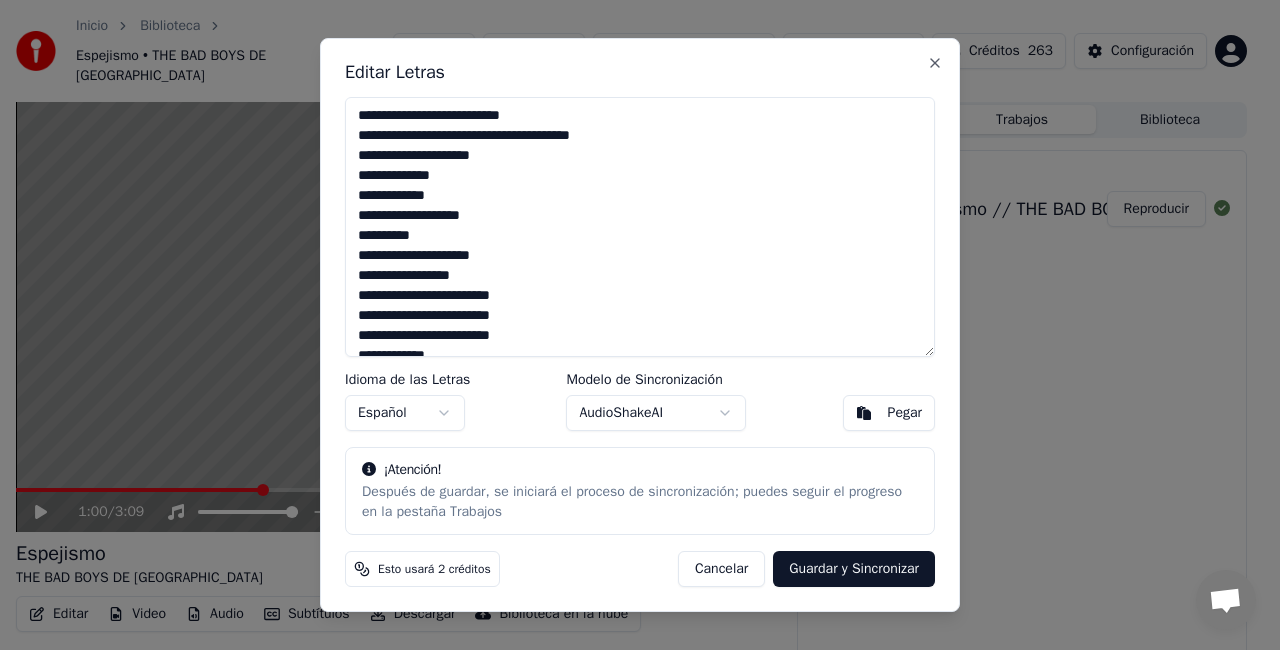 click on "**********" at bounding box center (640, 227) 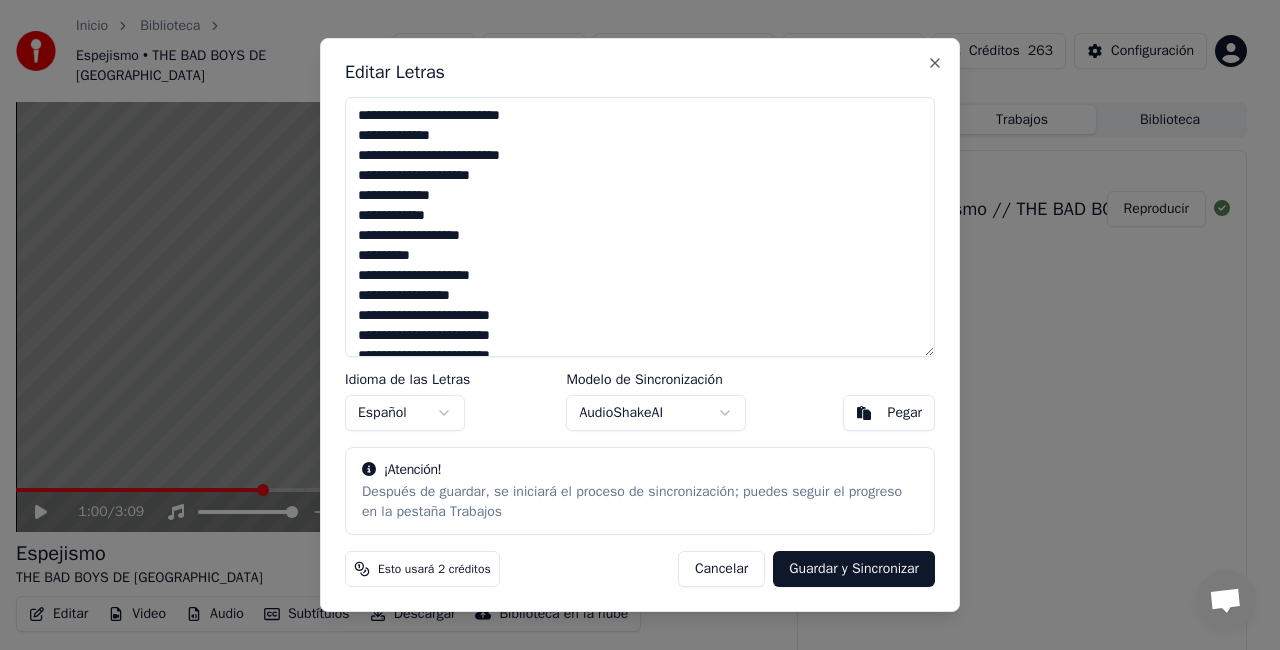 click on "**********" at bounding box center [640, 227] 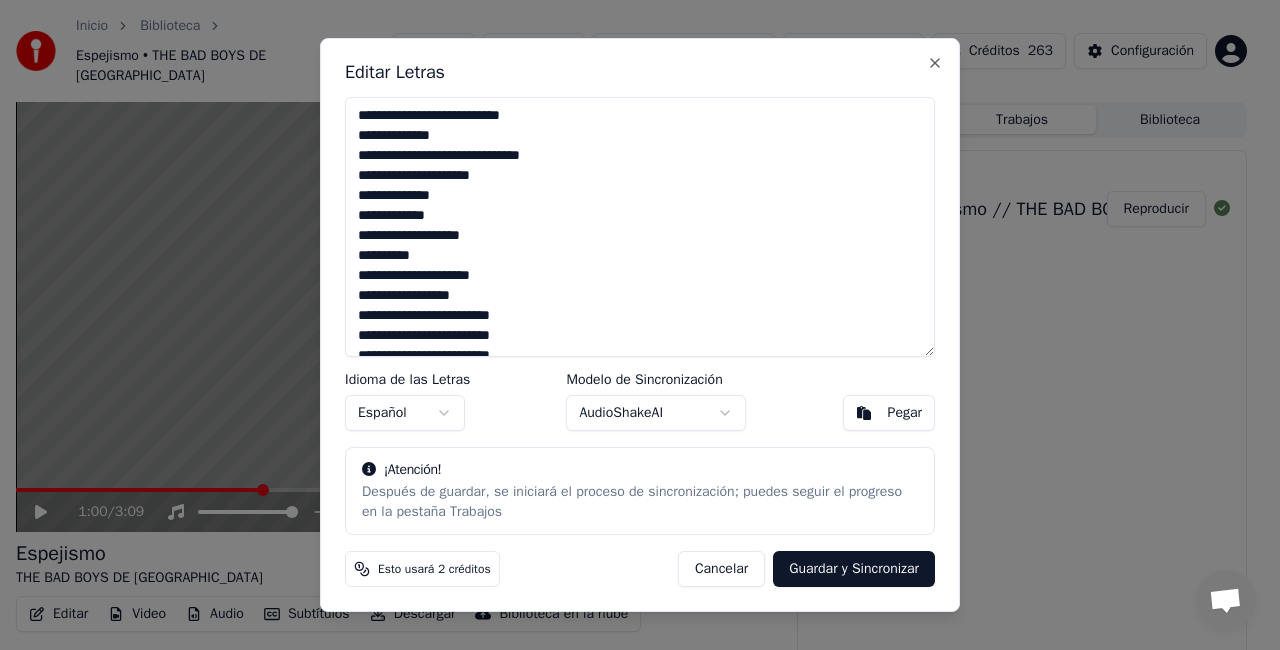 click on "**********" at bounding box center [640, 227] 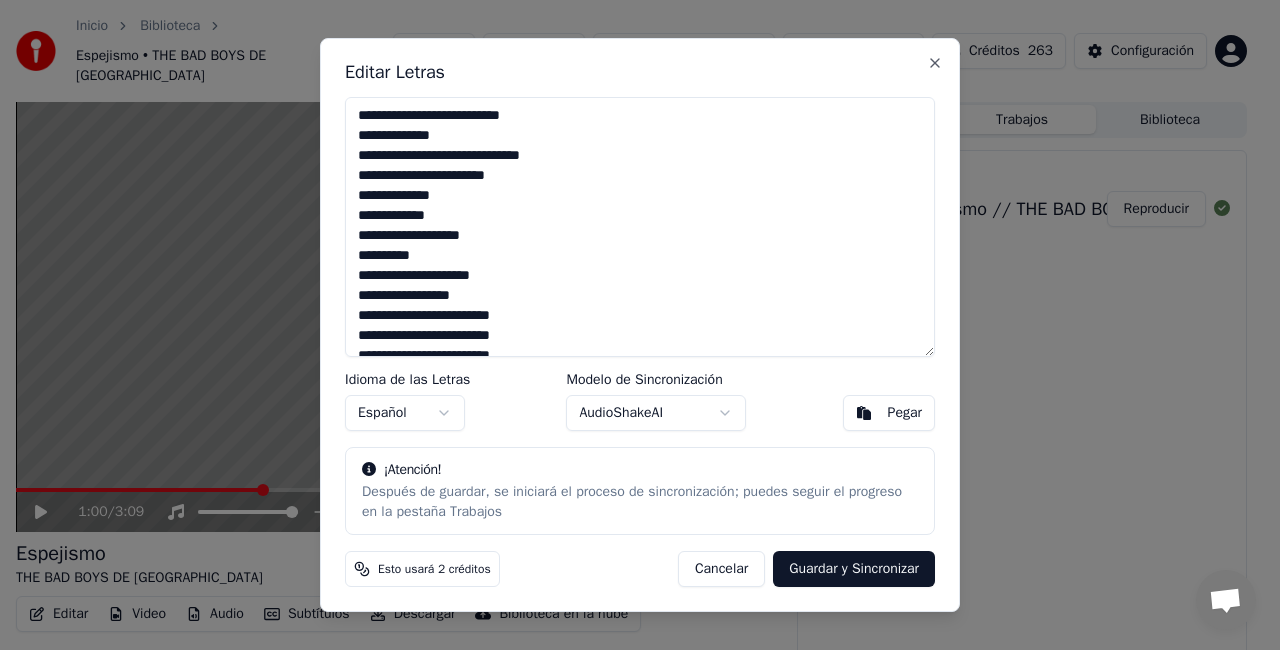click on "**********" at bounding box center (640, 227) 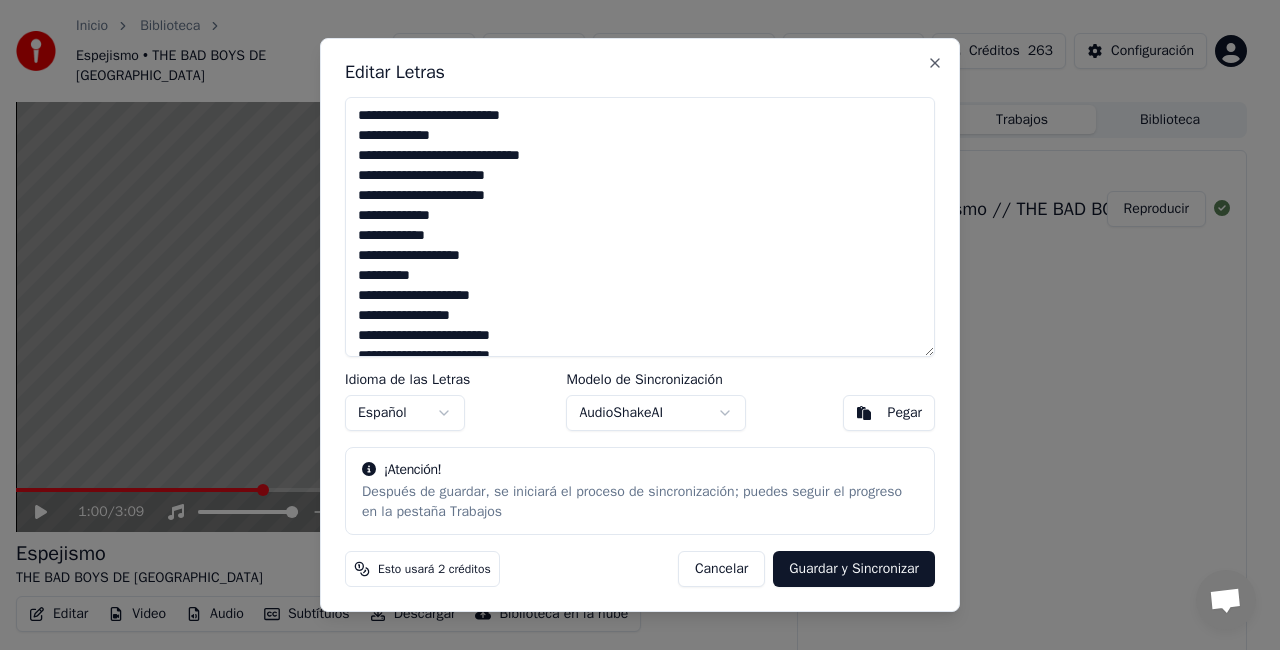 click on "**********" at bounding box center [640, 227] 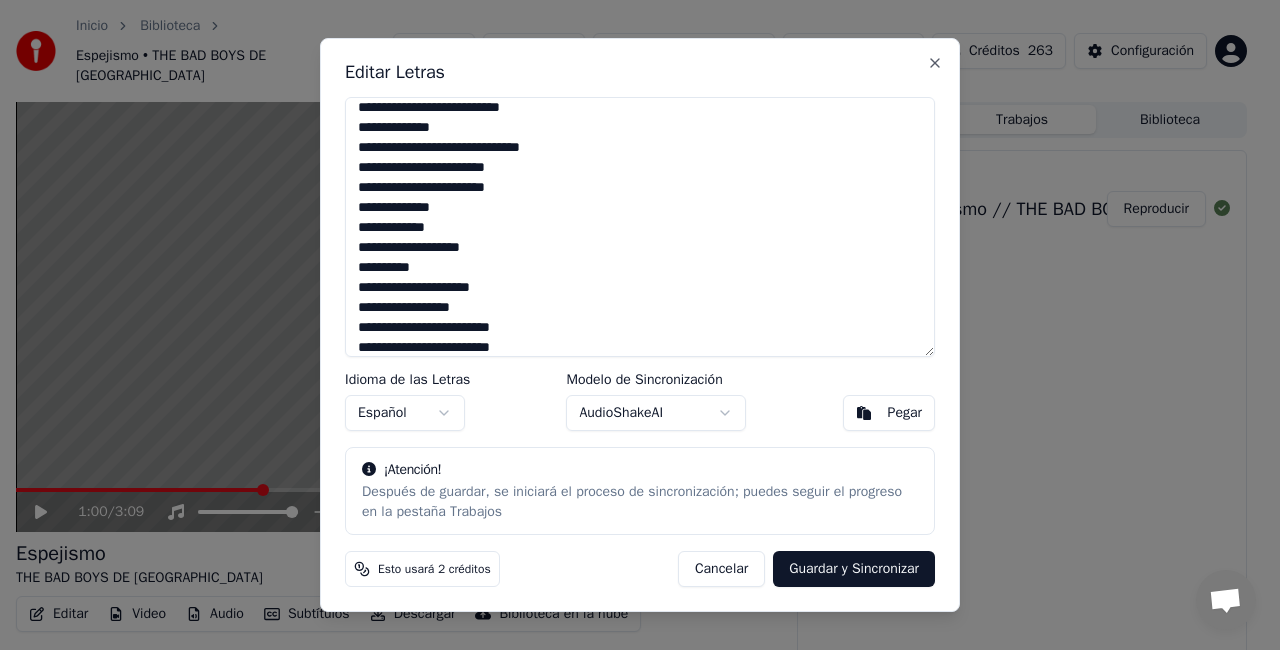 scroll, scrollTop: 28, scrollLeft: 0, axis: vertical 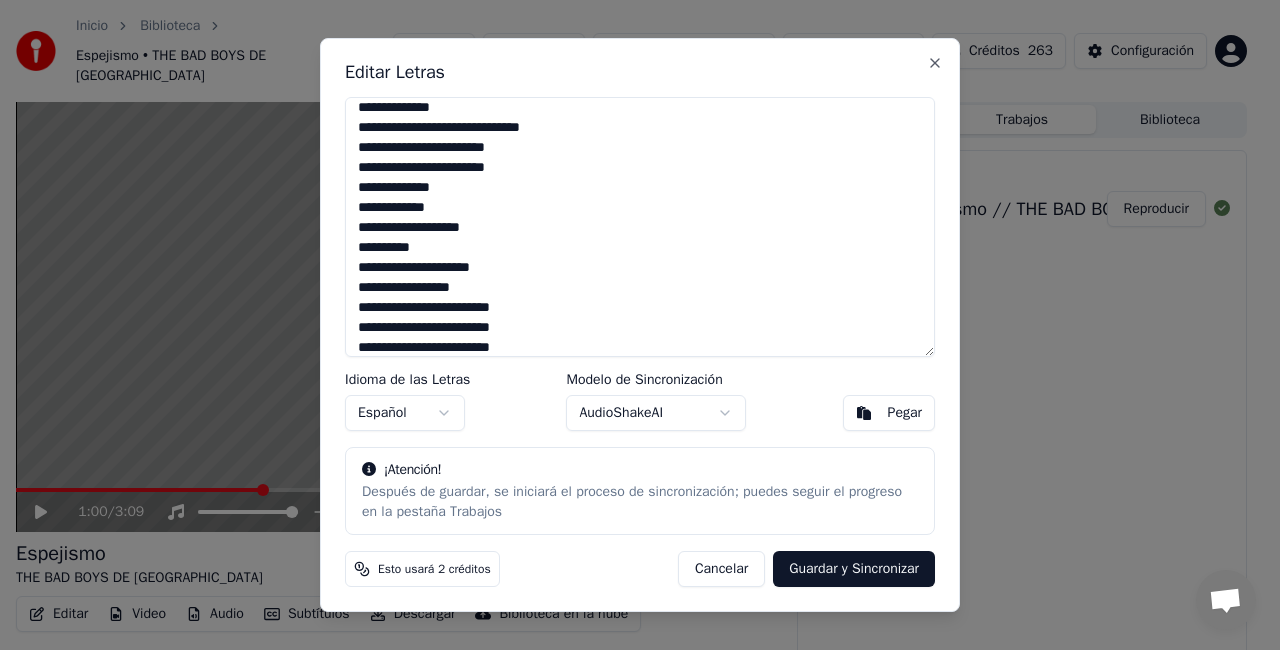 click on "**********" at bounding box center (640, 227) 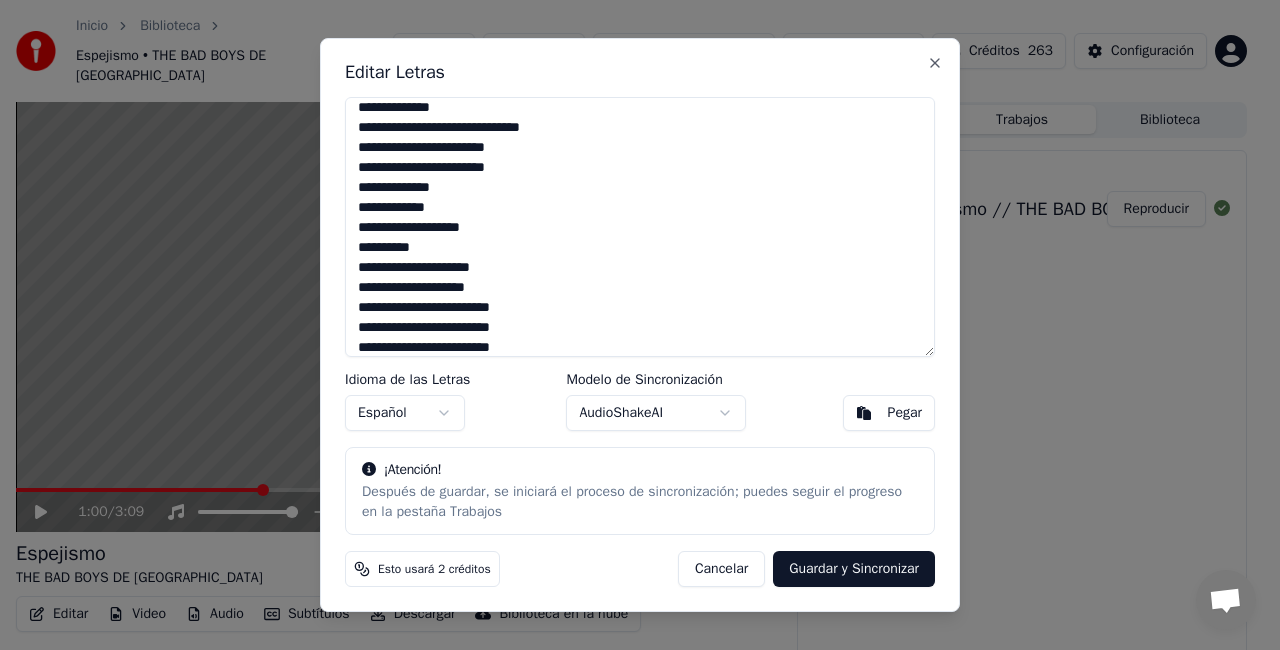 click on "**********" at bounding box center [640, 227] 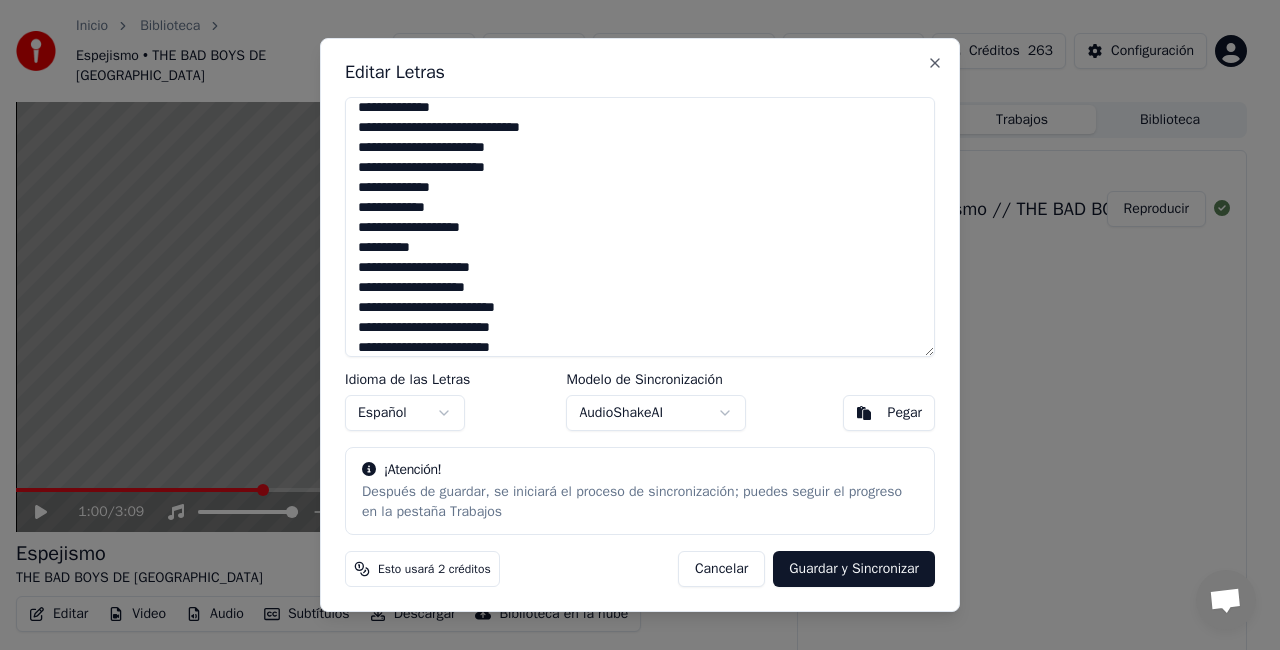 click on "**********" at bounding box center (640, 227) 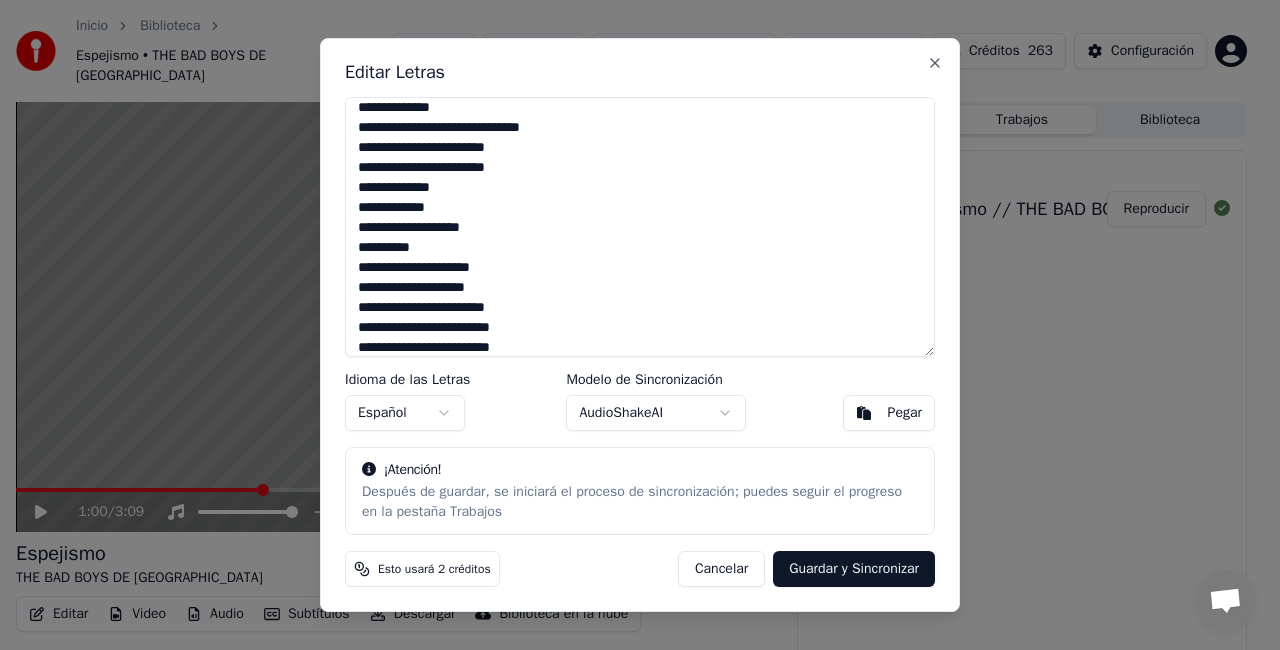 click on "**********" at bounding box center [640, 227] 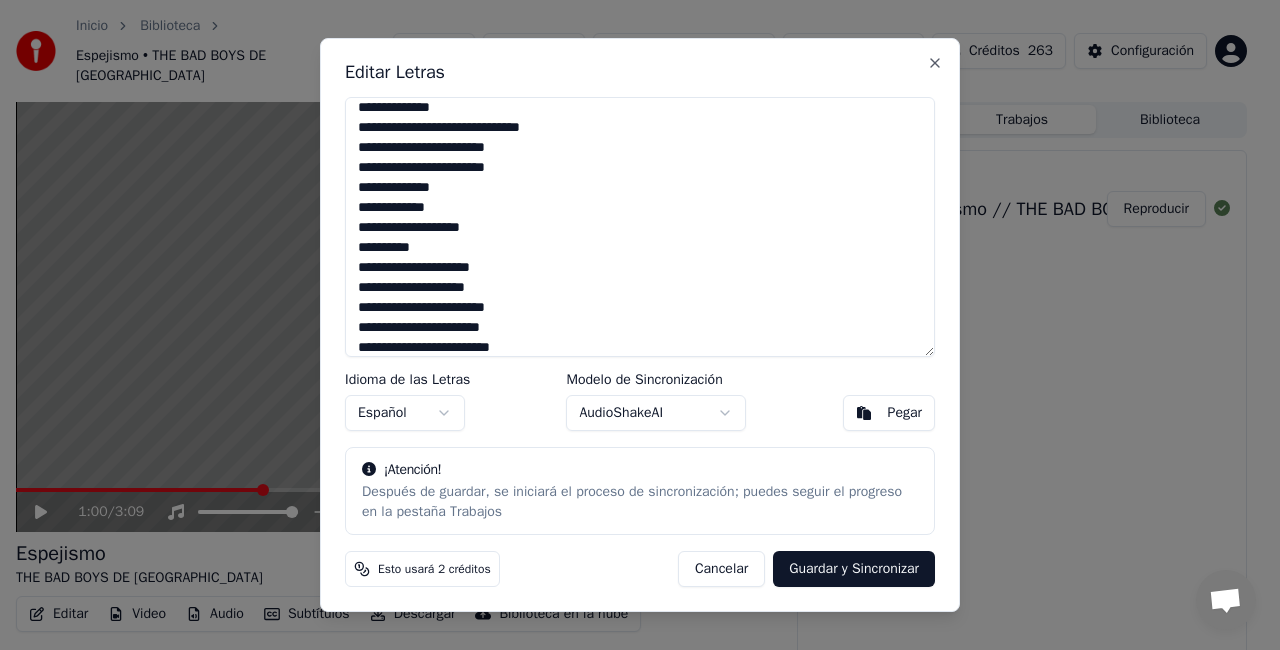 click on "**********" at bounding box center [640, 227] 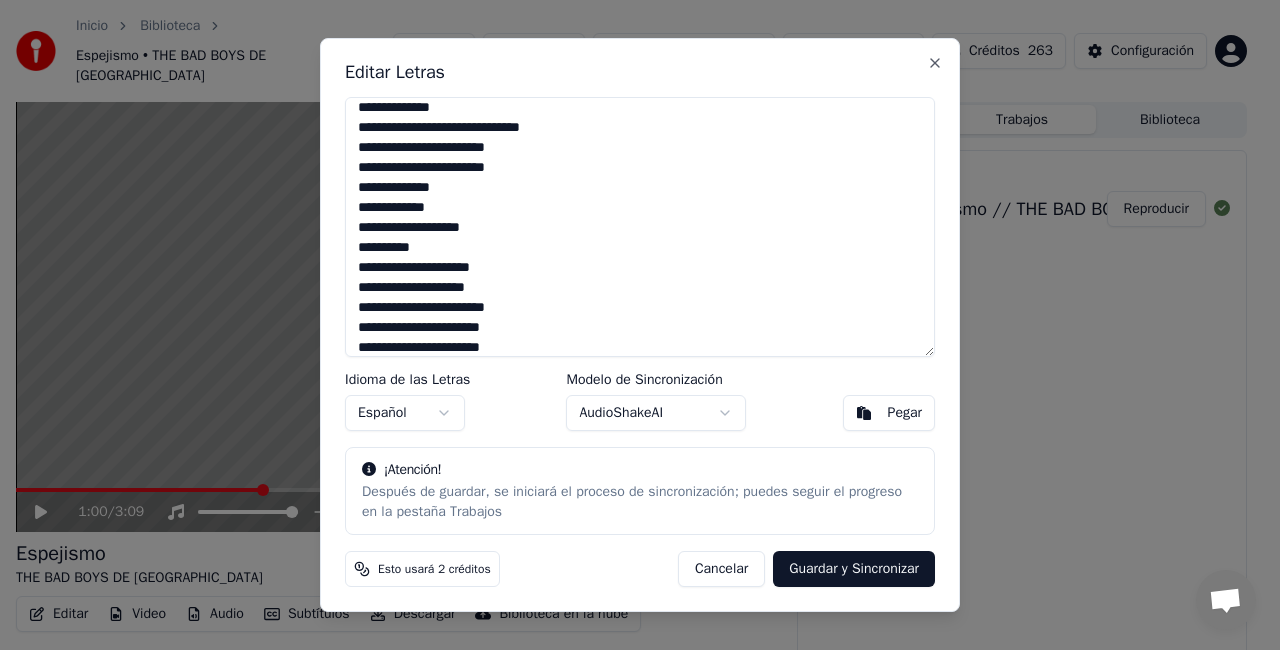 click on "**********" at bounding box center (640, 227) 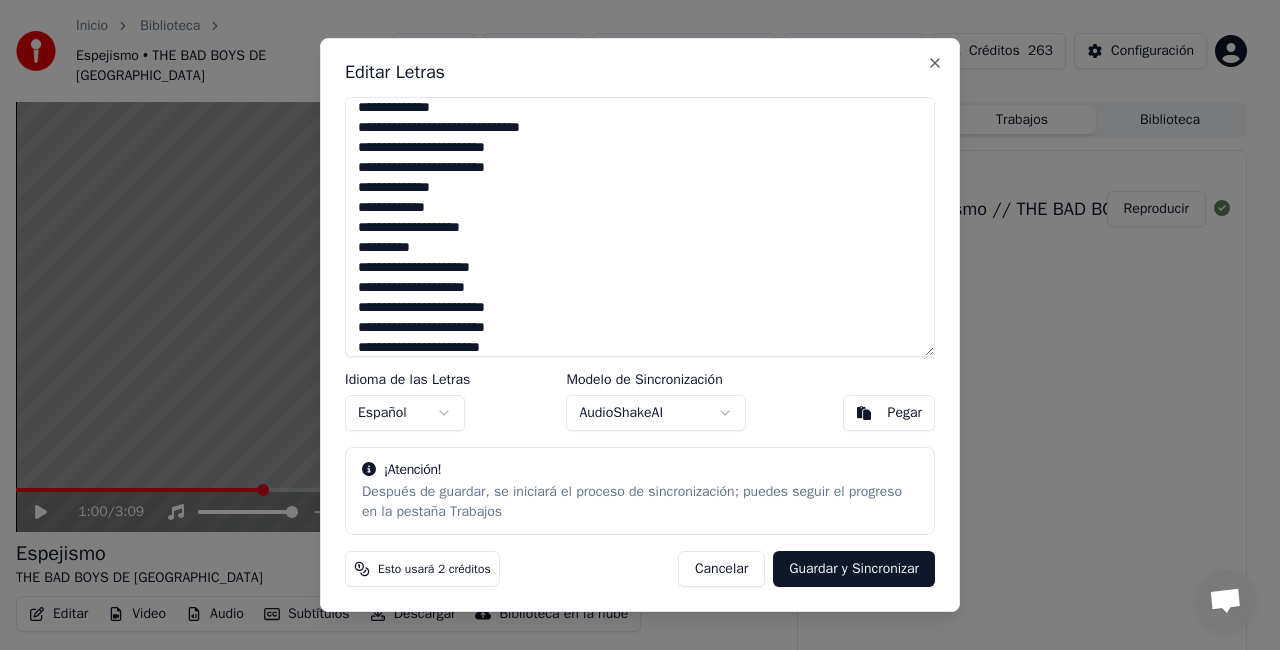 click on "**********" at bounding box center (640, 227) 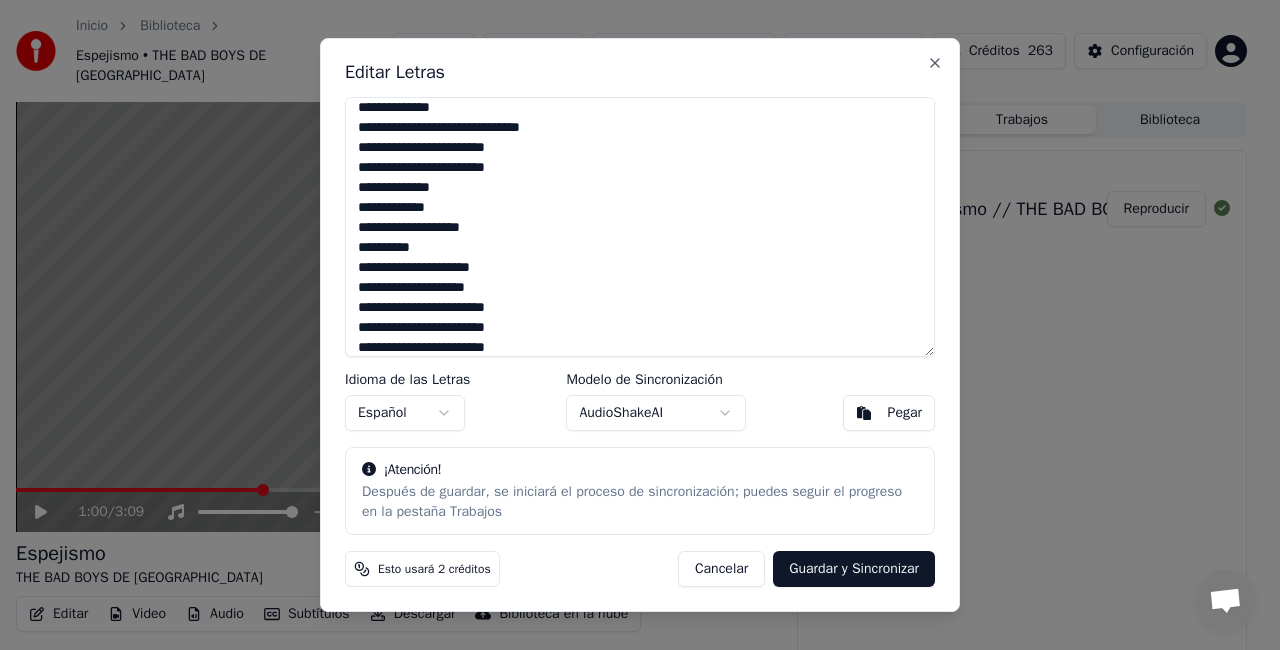 click on "**********" at bounding box center (640, 227) 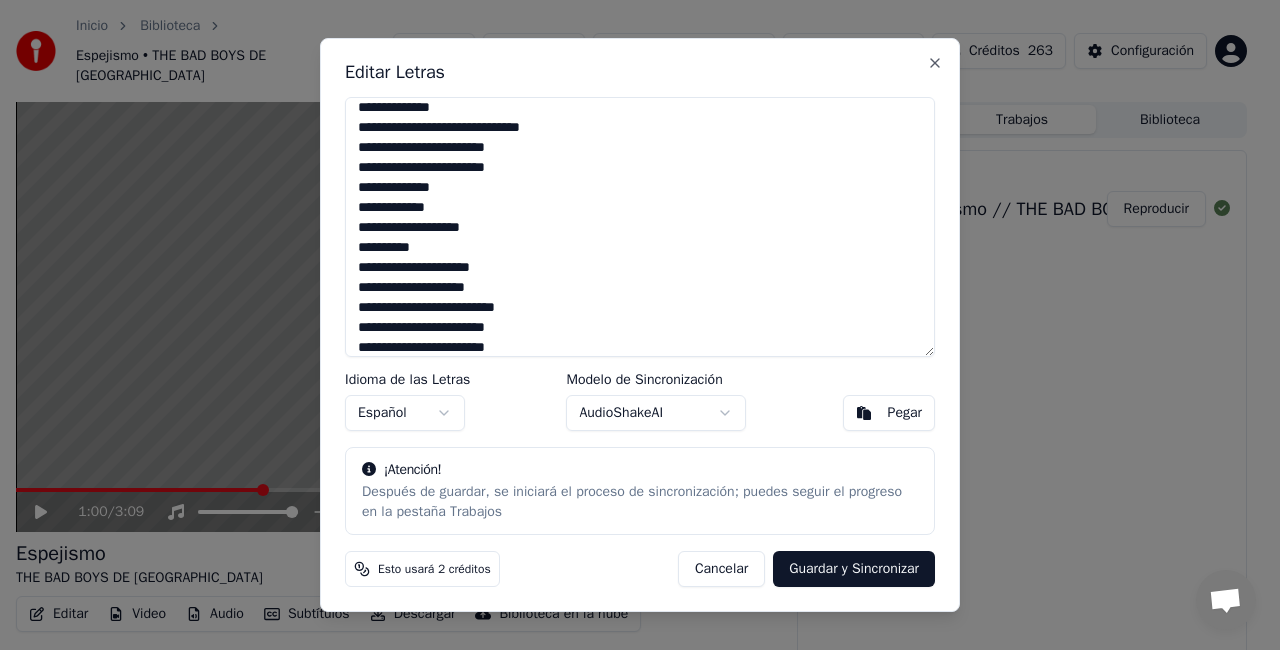 click on "**********" at bounding box center (640, 227) 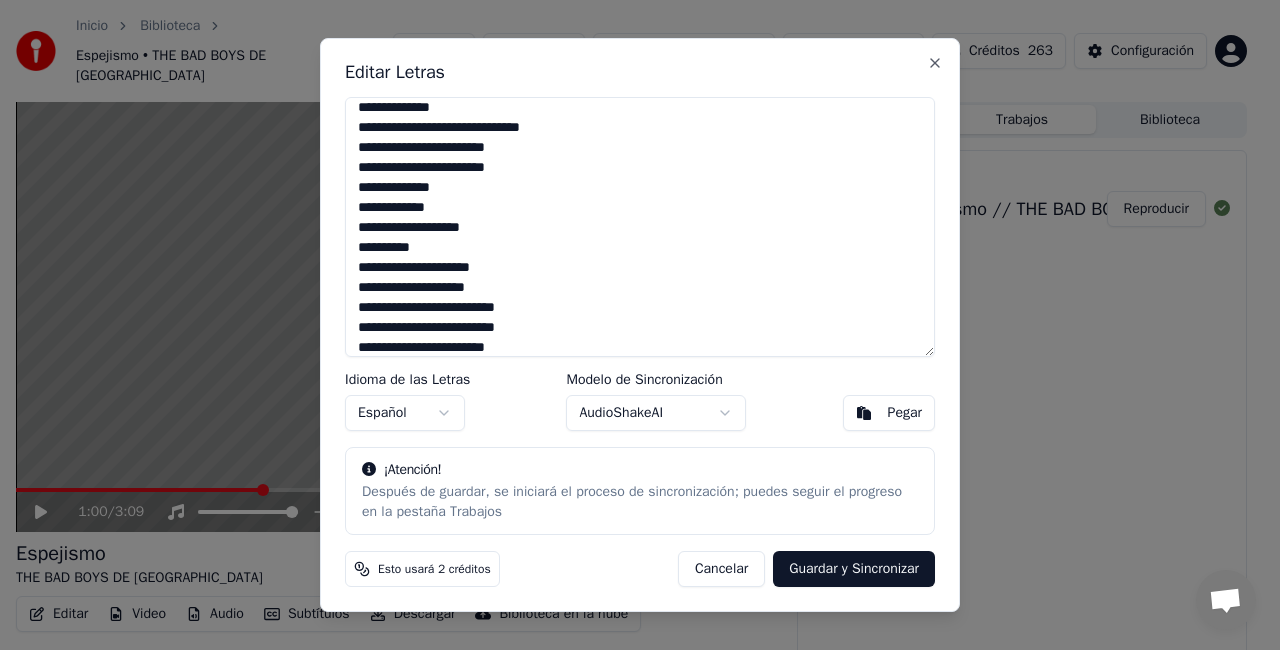 click on "**********" at bounding box center [640, 227] 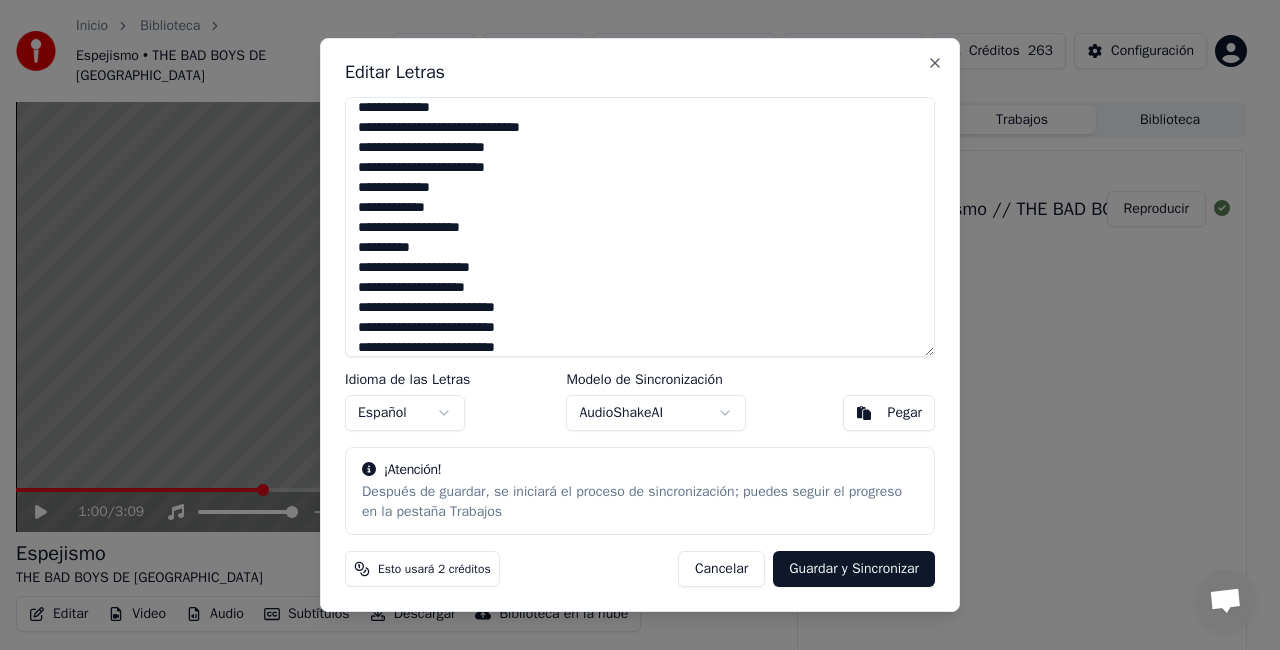 click on "**********" at bounding box center (640, 227) 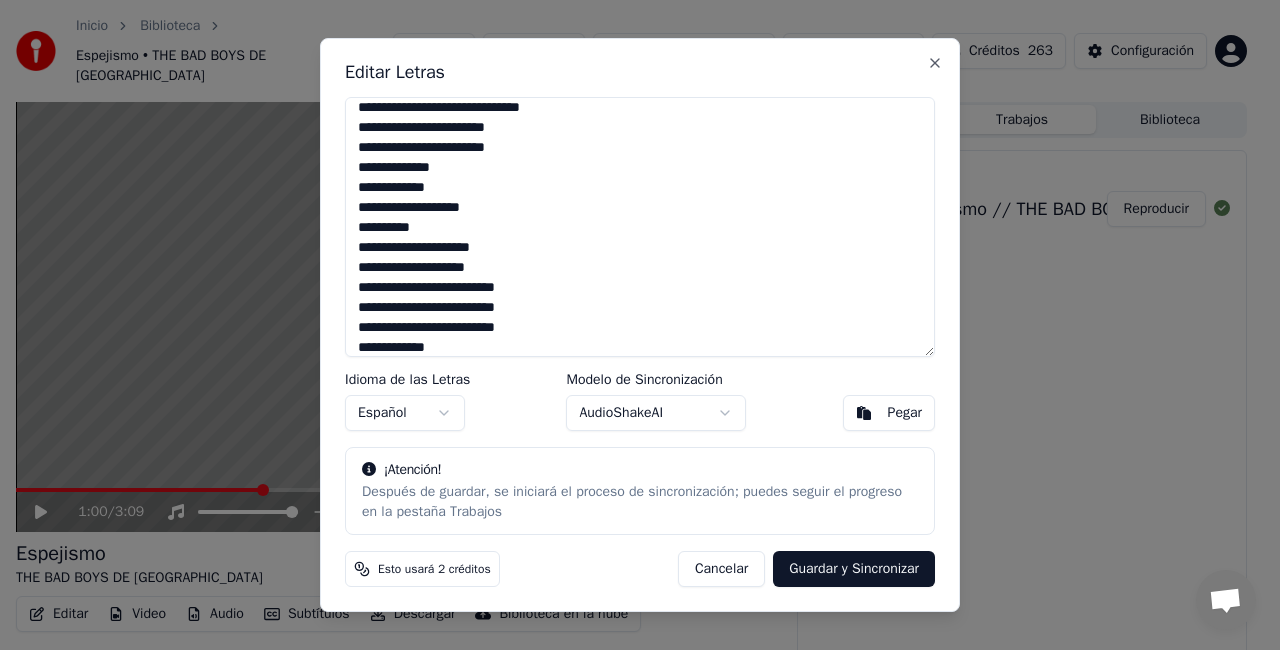 click on "**********" at bounding box center (640, 227) 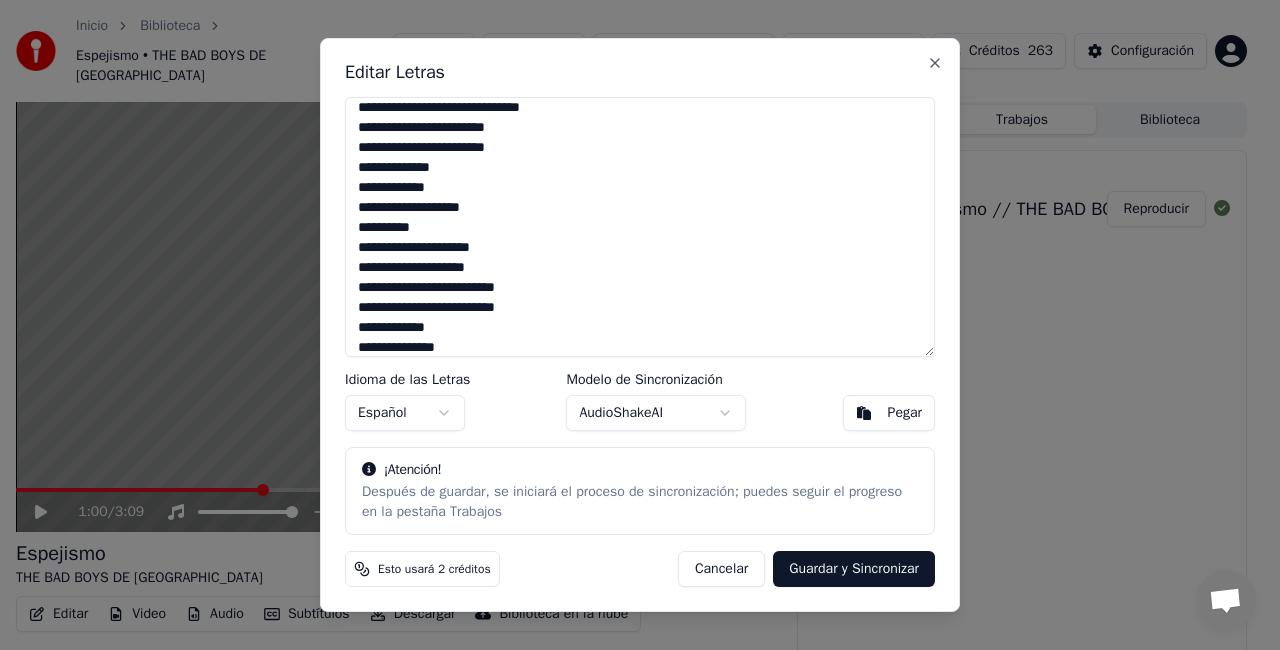 click on "**********" at bounding box center [640, 227] 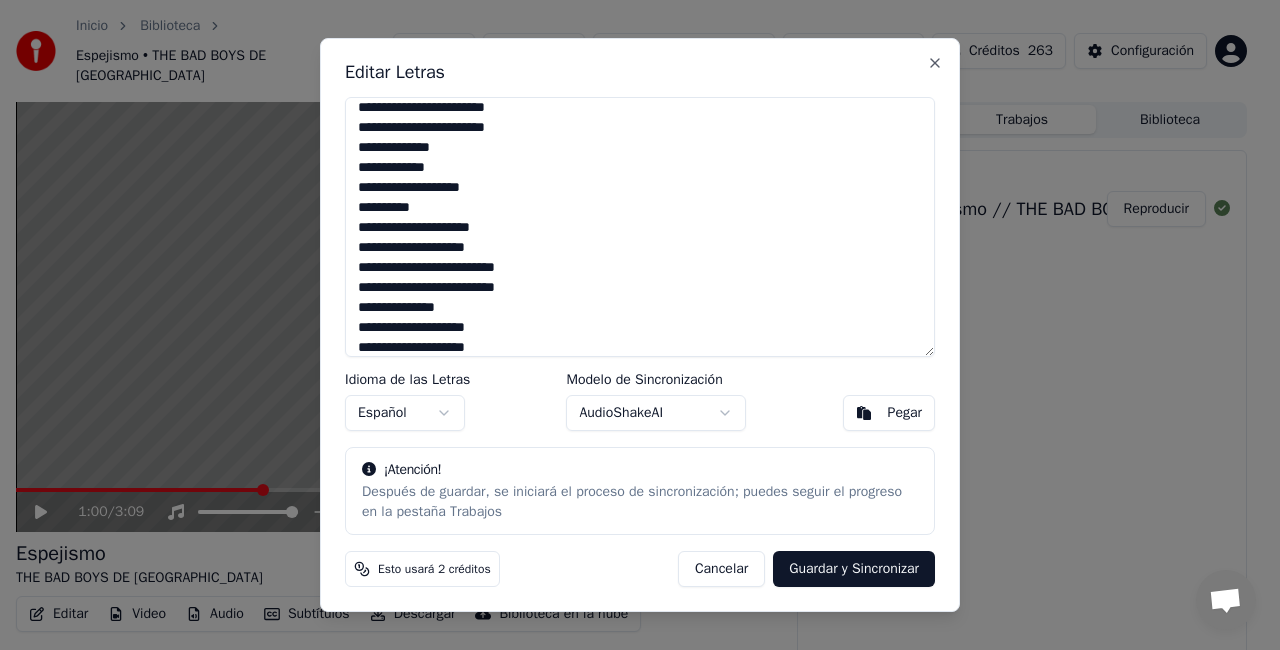scroll, scrollTop: 88, scrollLeft: 0, axis: vertical 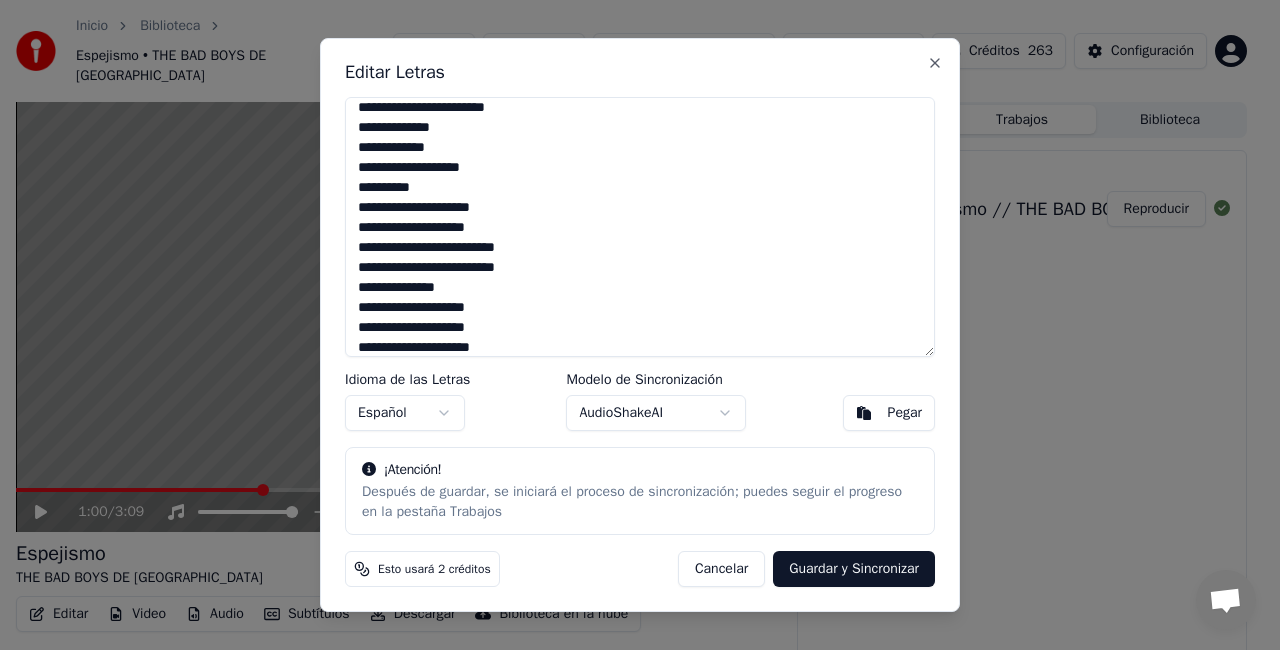 click on "**********" at bounding box center [640, 227] 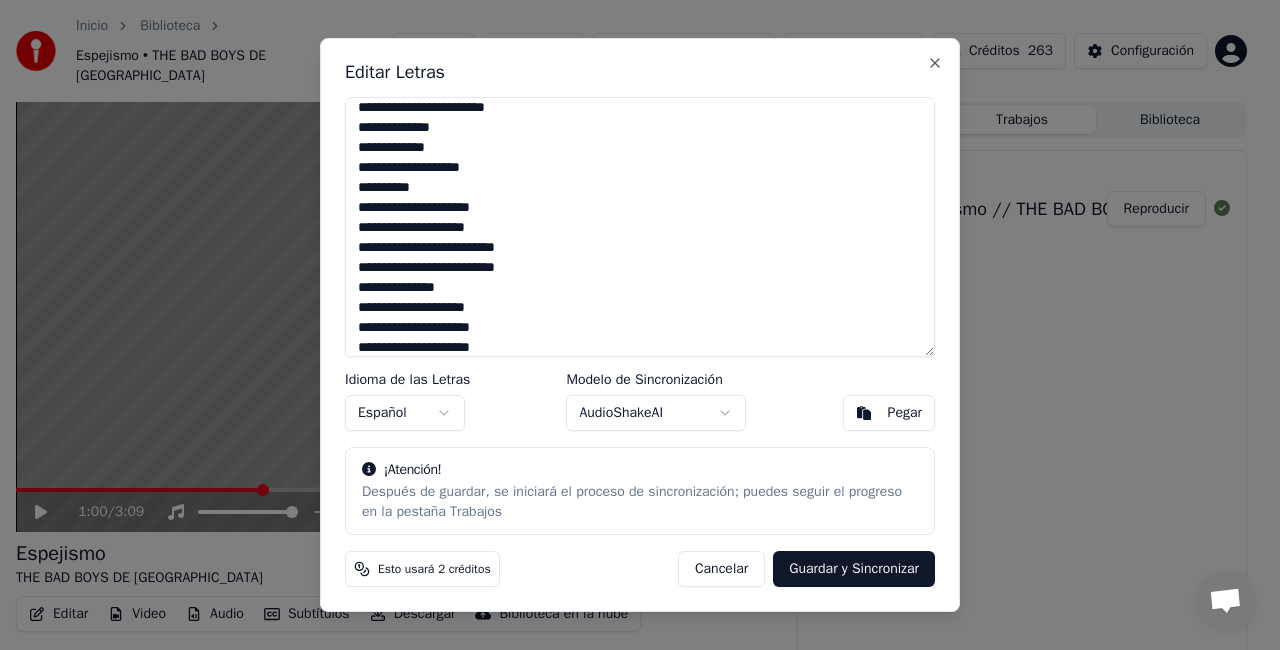click on "**********" at bounding box center (640, 227) 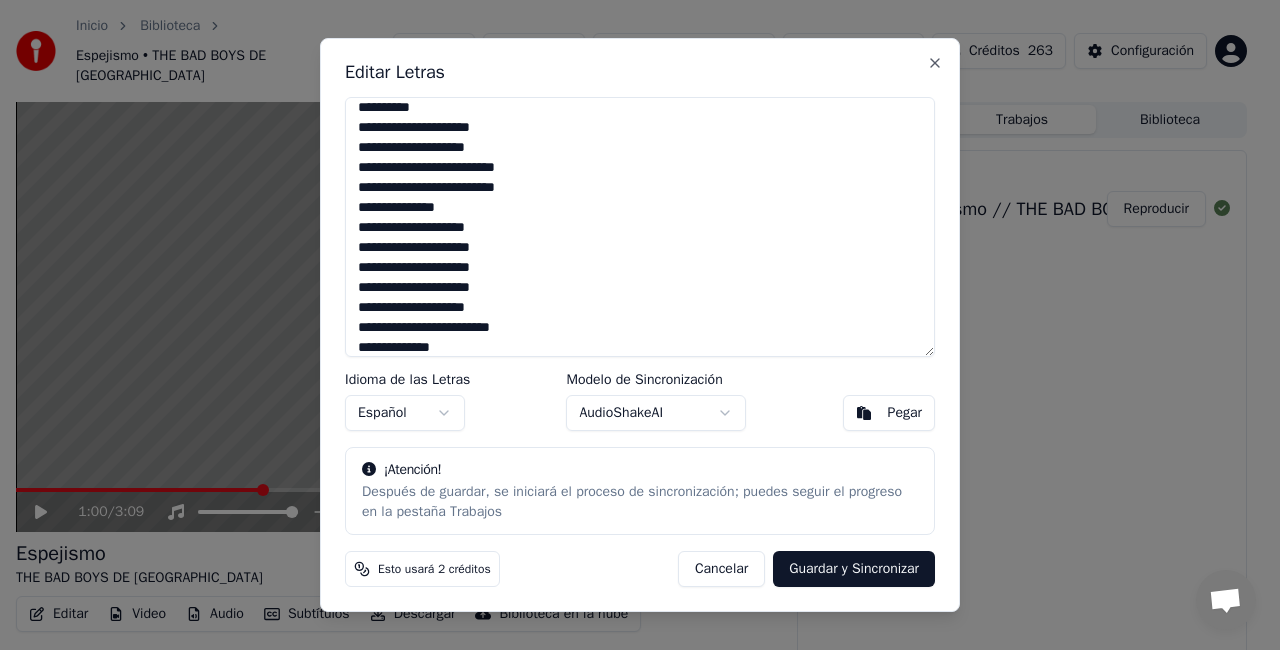 scroll, scrollTop: 188, scrollLeft: 0, axis: vertical 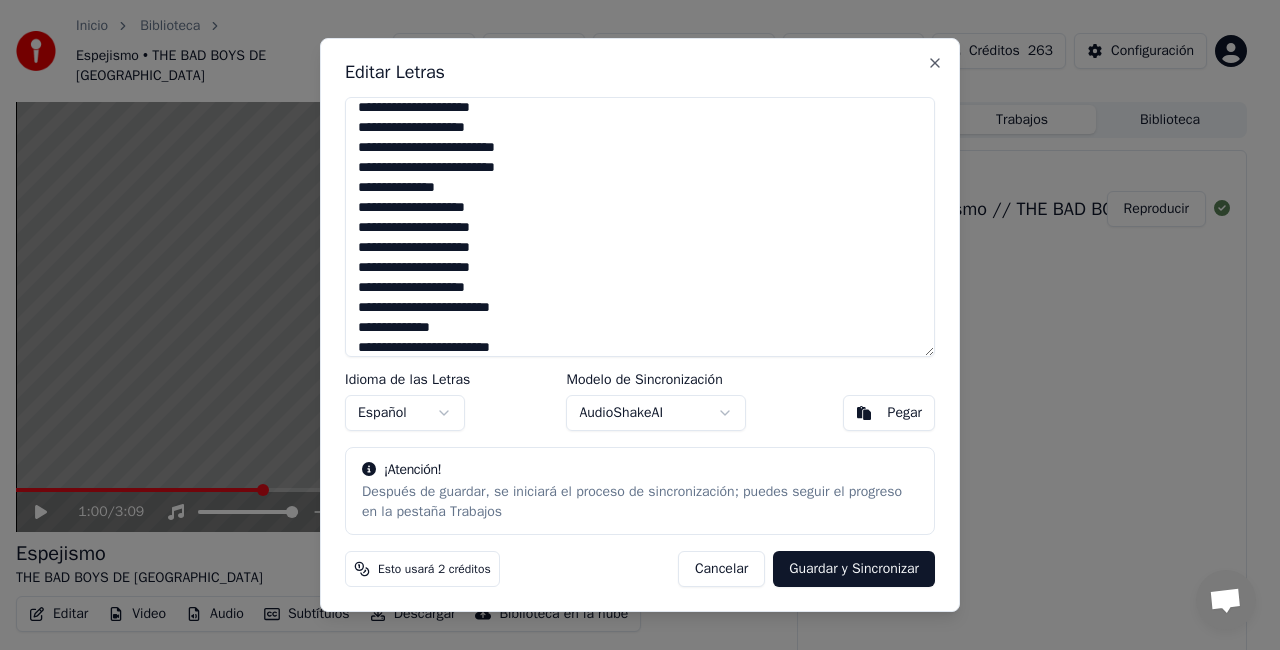 click on "**********" at bounding box center (640, 227) 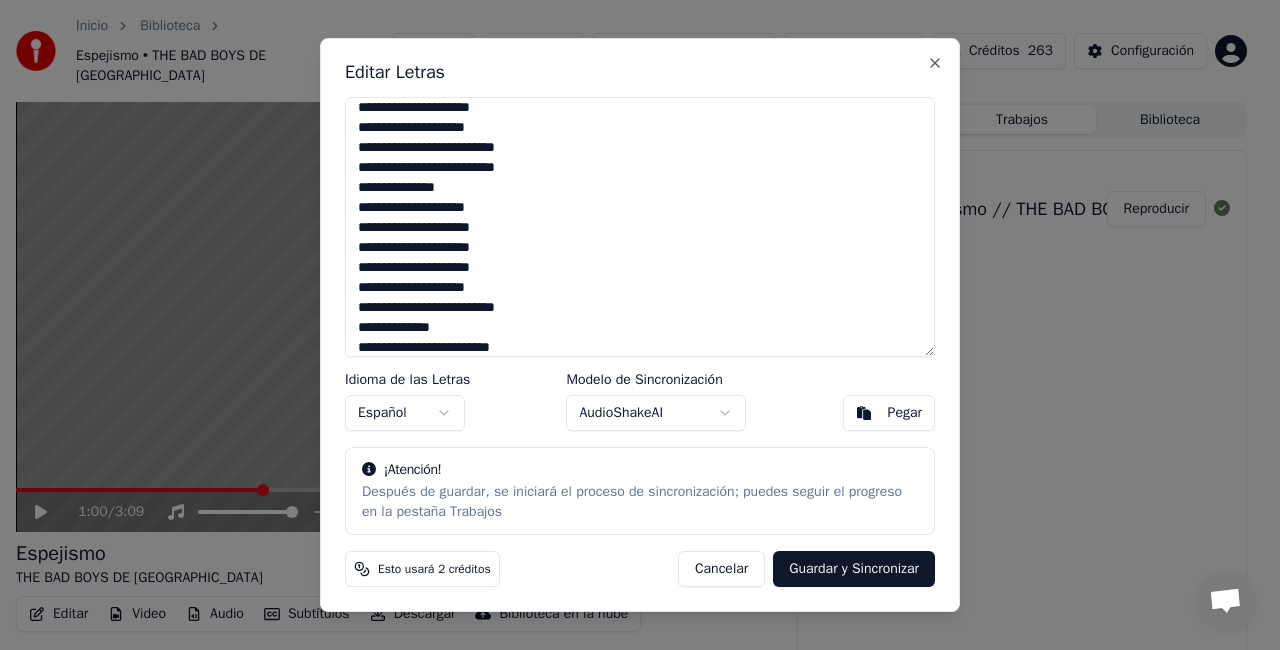 click on "**********" at bounding box center [640, 227] 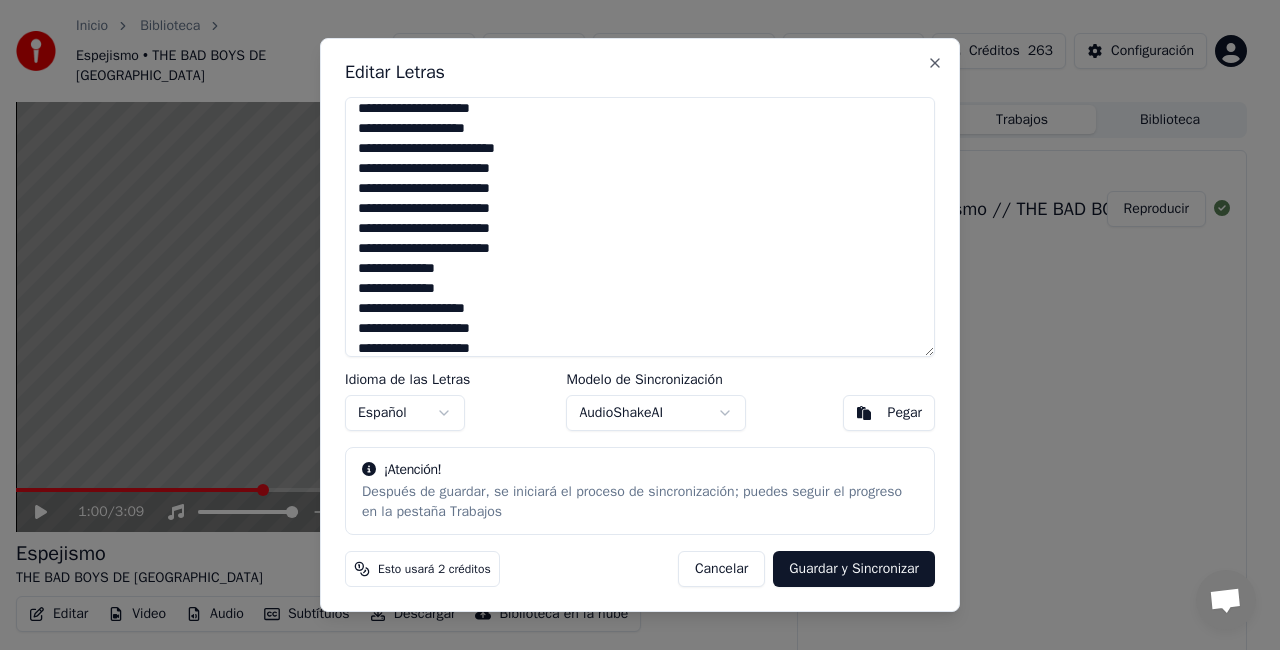 scroll, scrollTop: 327, scrollLeft: 0, axis: vertical 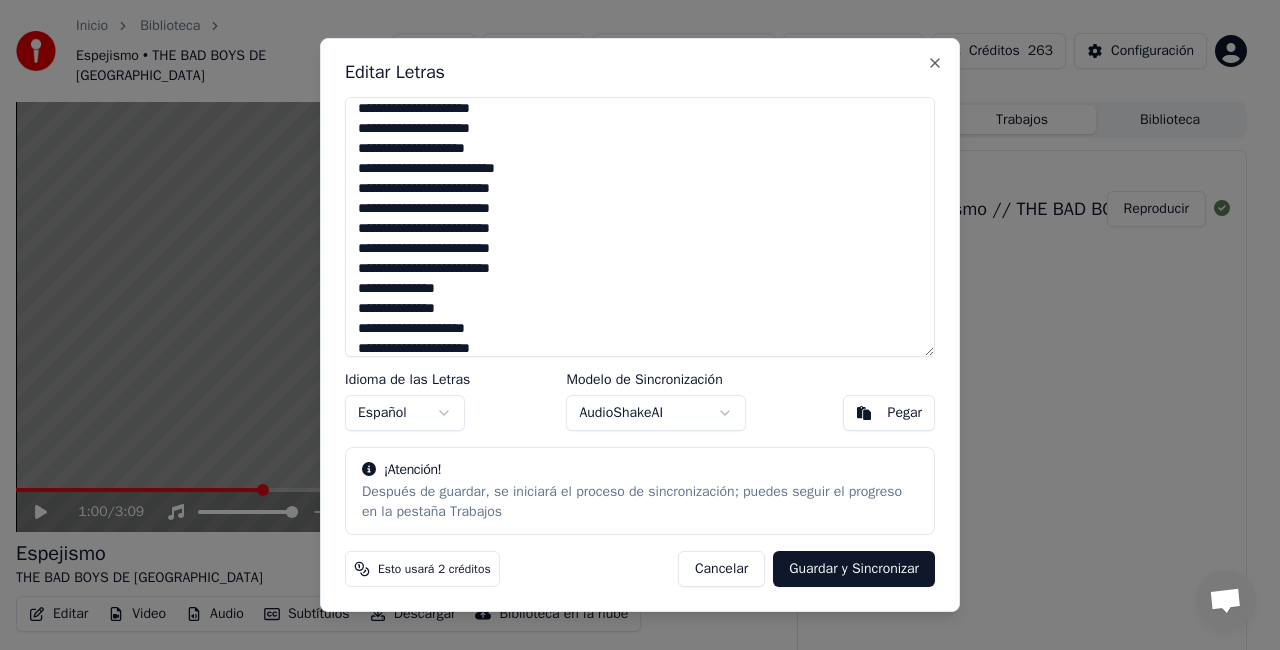click on "**********" at bounding box center [640, 227] 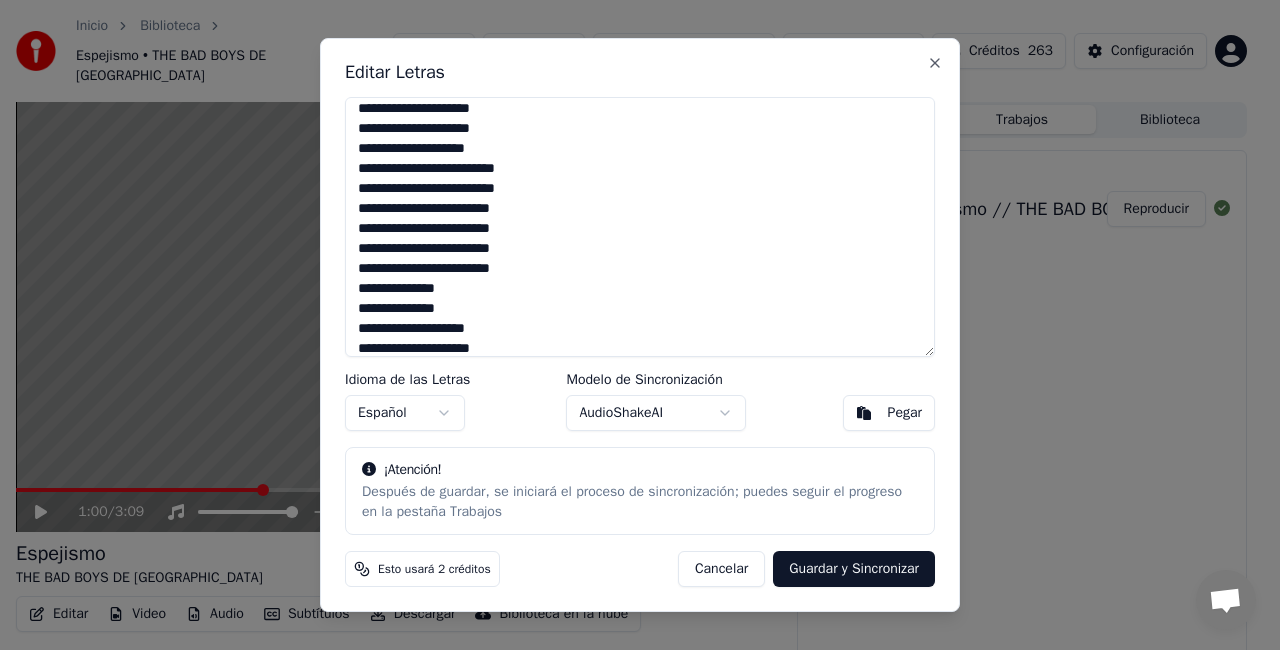 click on "**********" at bounding box center (640, 227) 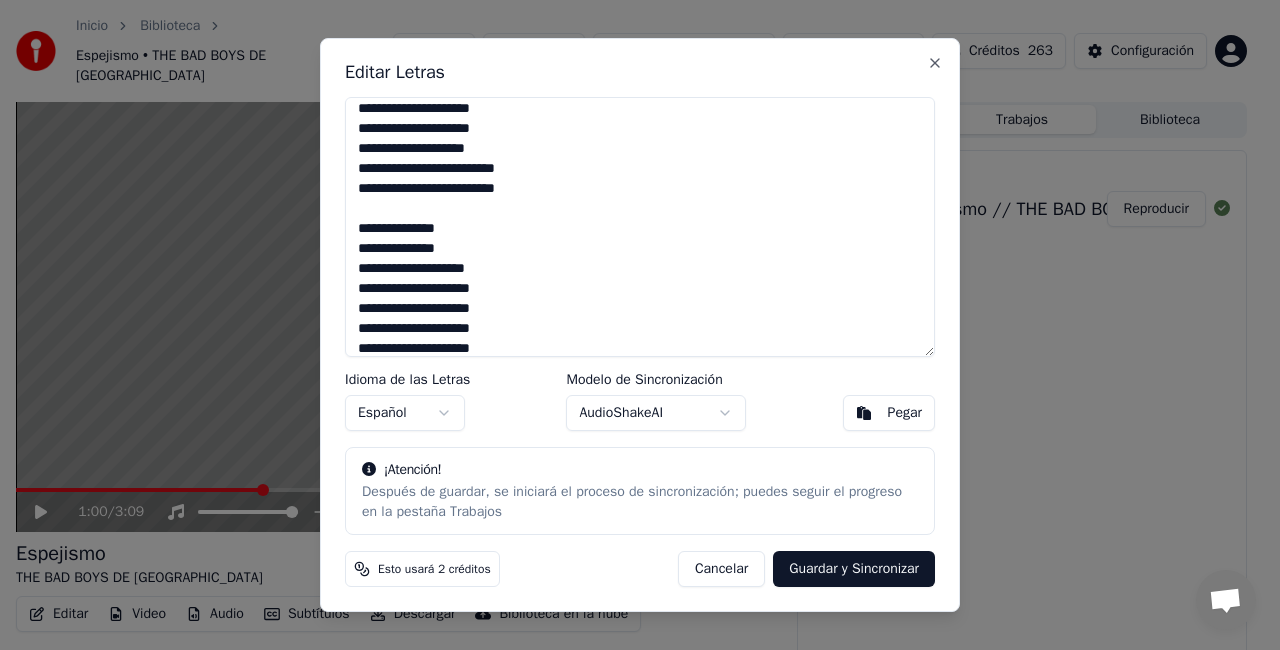 click on "**********" at bounding box center [640, 227] 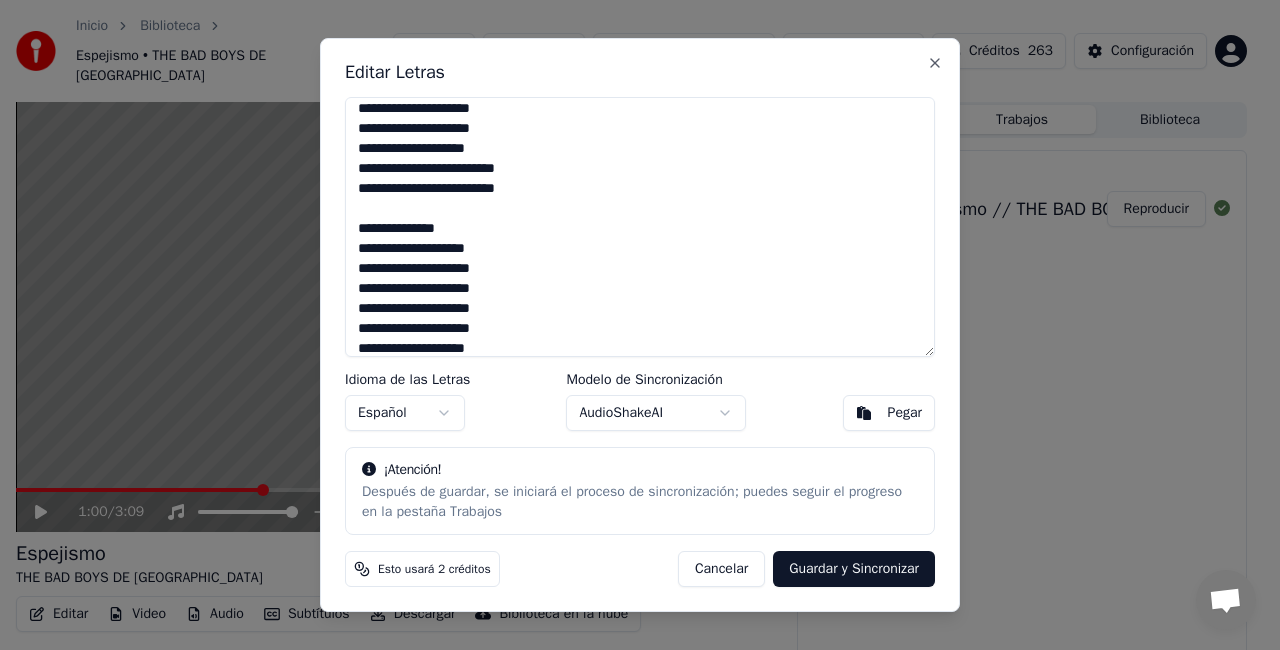 click on "**********" at bounding box center (640, 227) 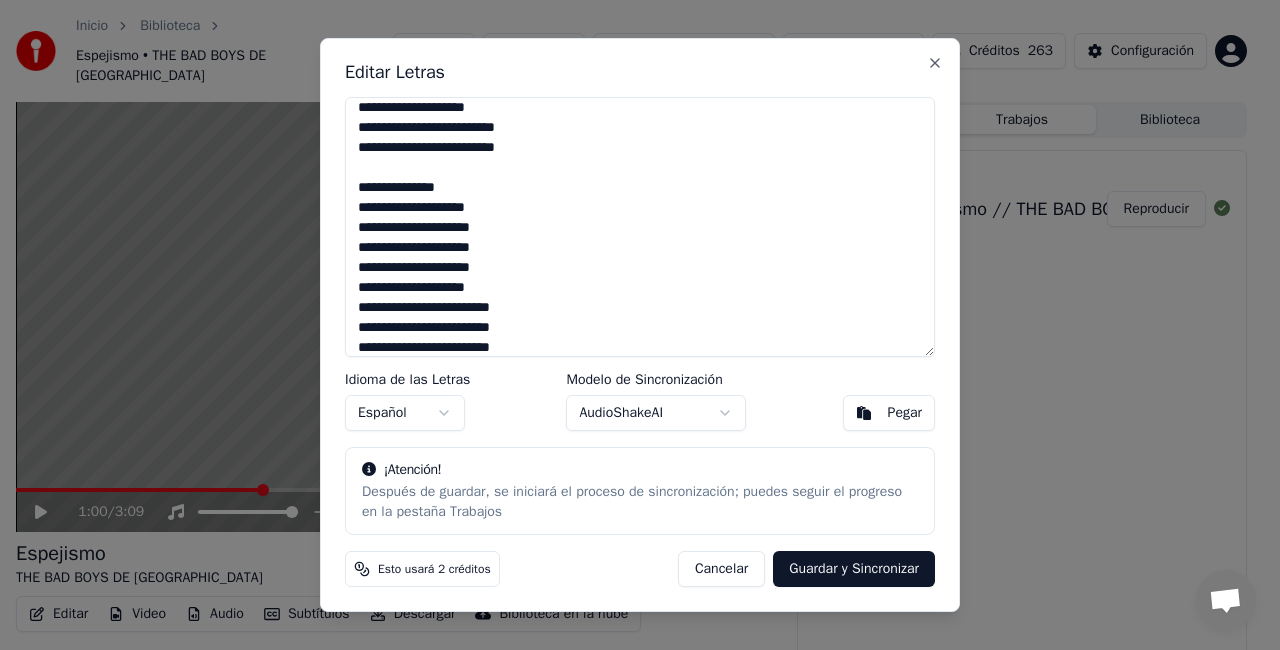 scroll, scrollTop: 388, scrollLeft: 0, axis: vertical 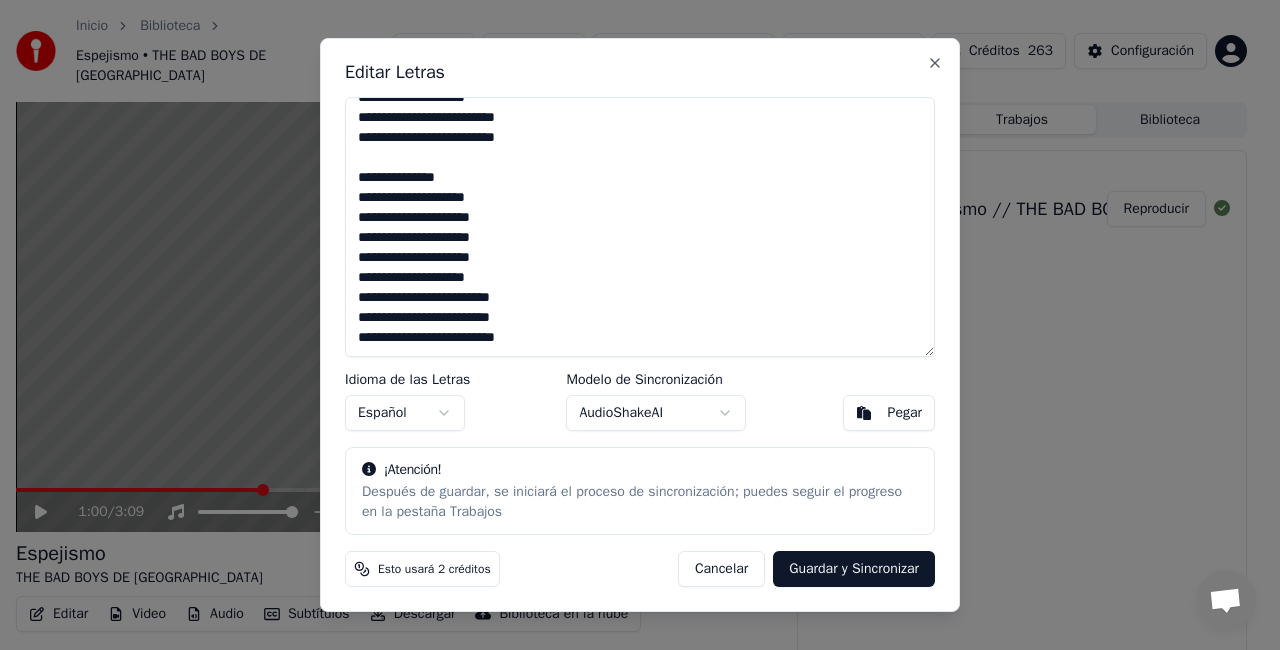 click on "**********" at bounding box center (640, 227) 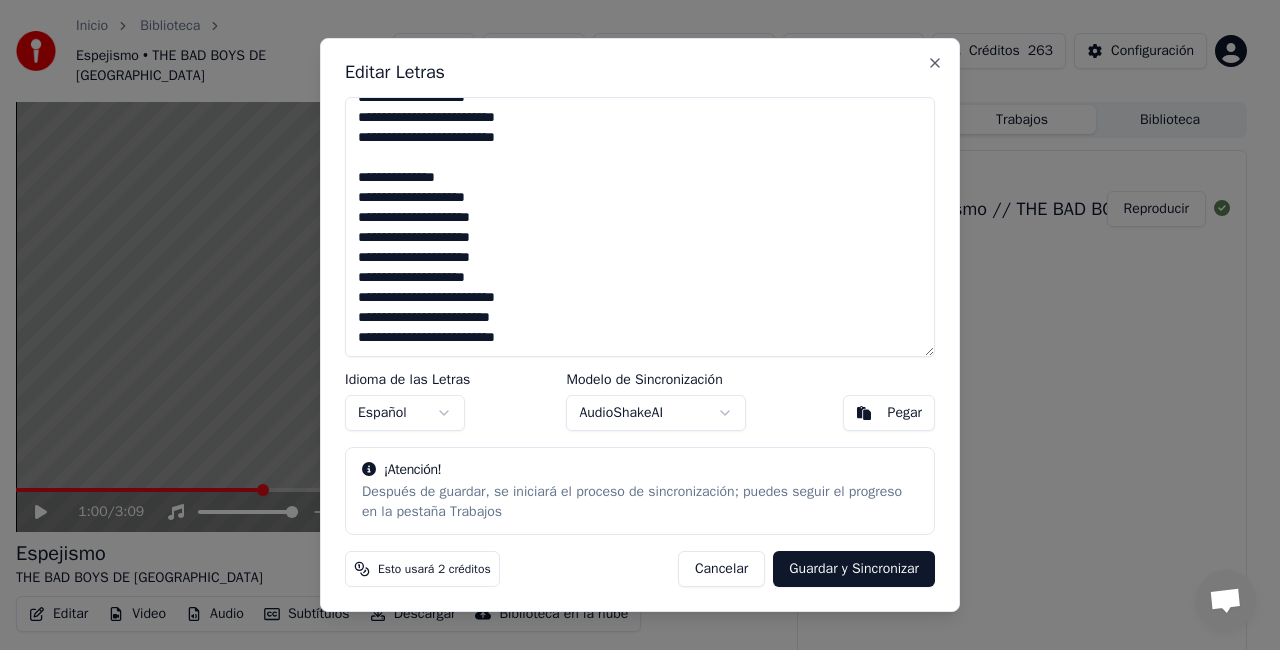 click on "**********" at bounding box center [640, 227] 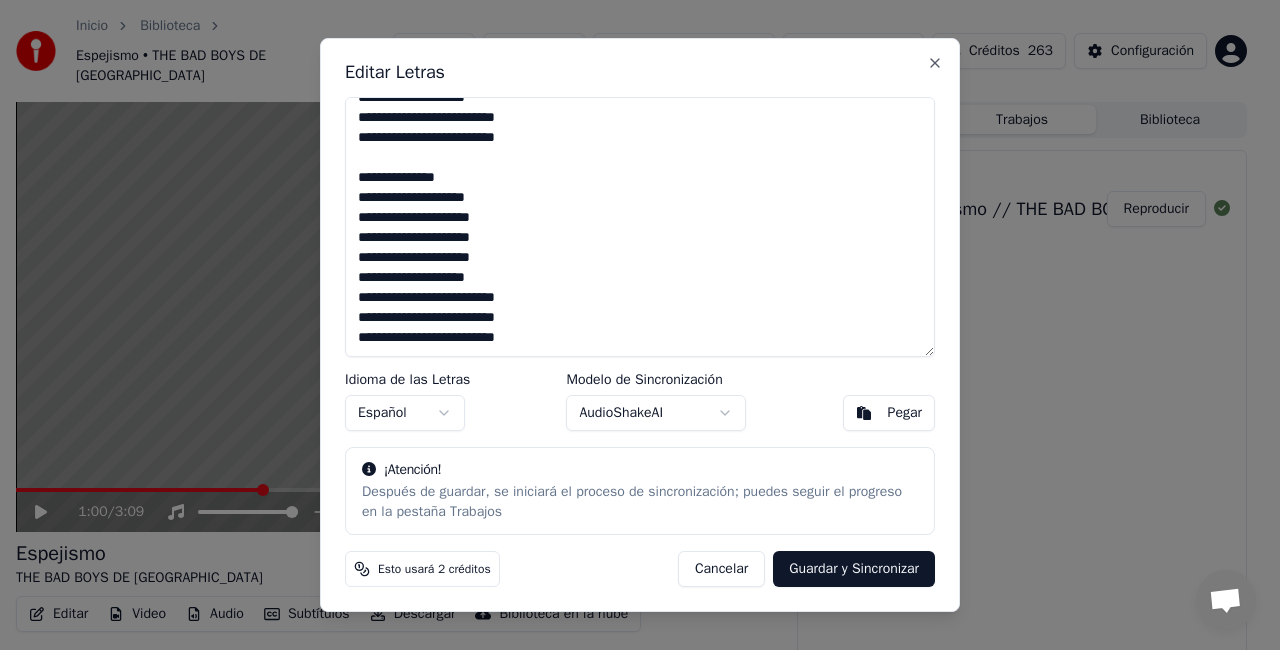 click on "**********" at bounding box center [640, 227] 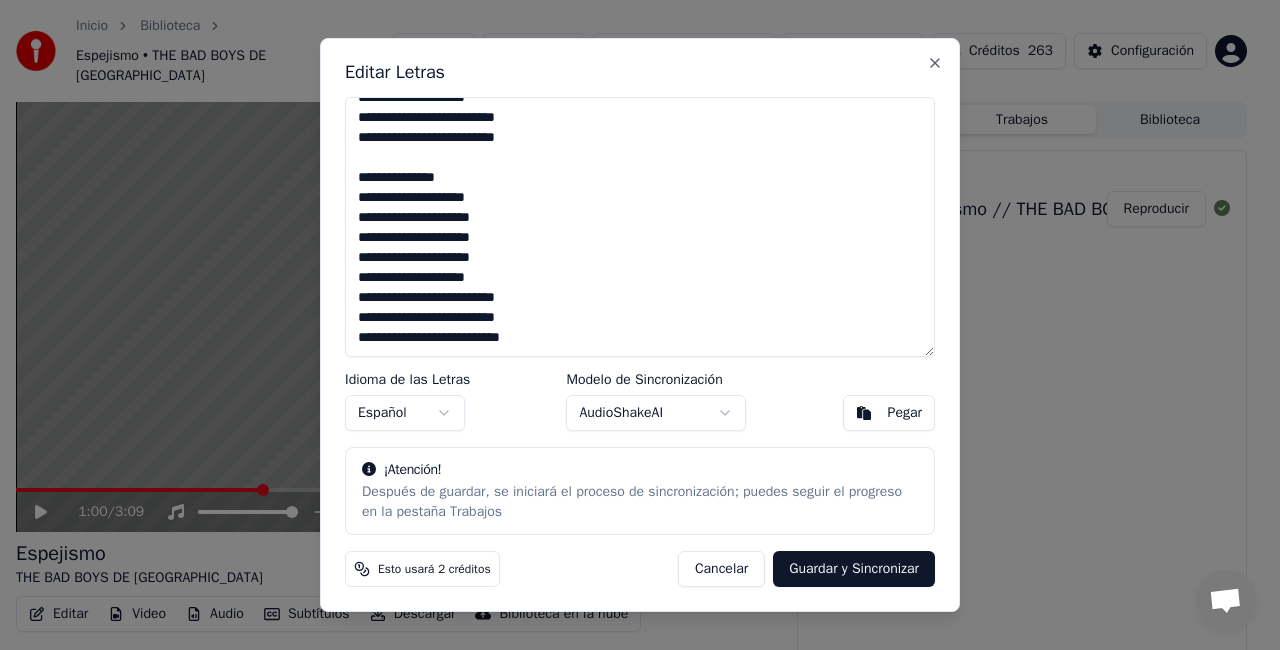 click on "**********" at bounding box center [640, 227] 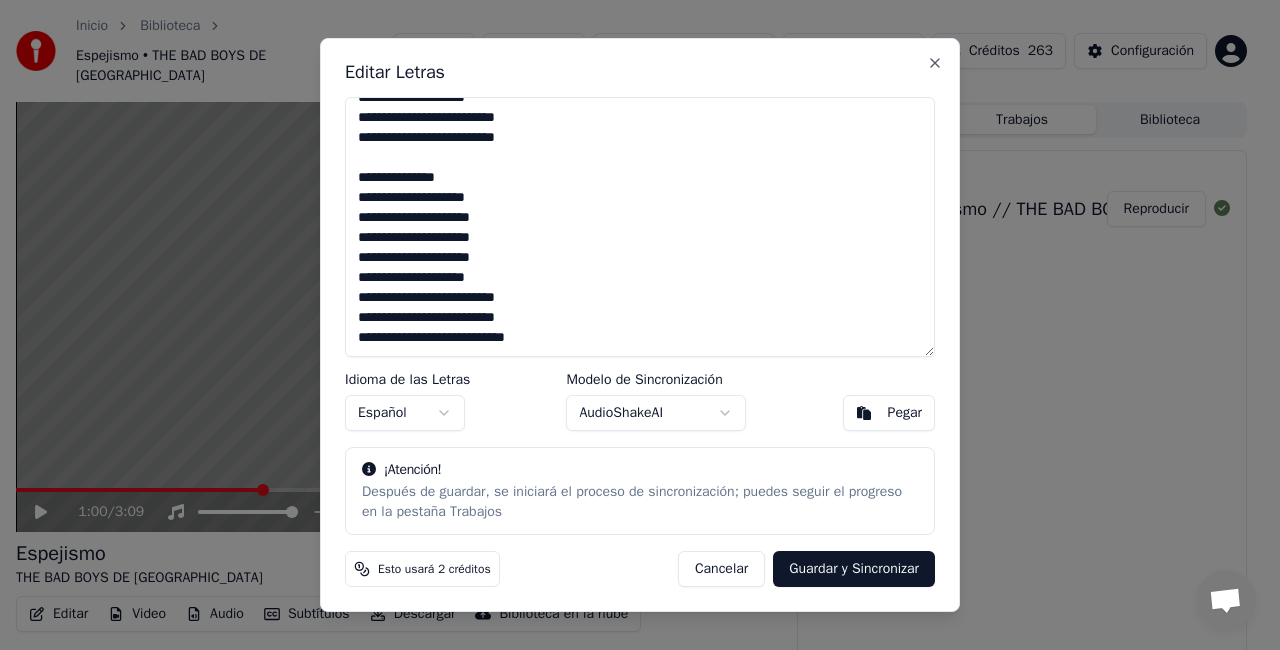 click on "Guardar y Sincronizar" at bounding box center [854, 569] 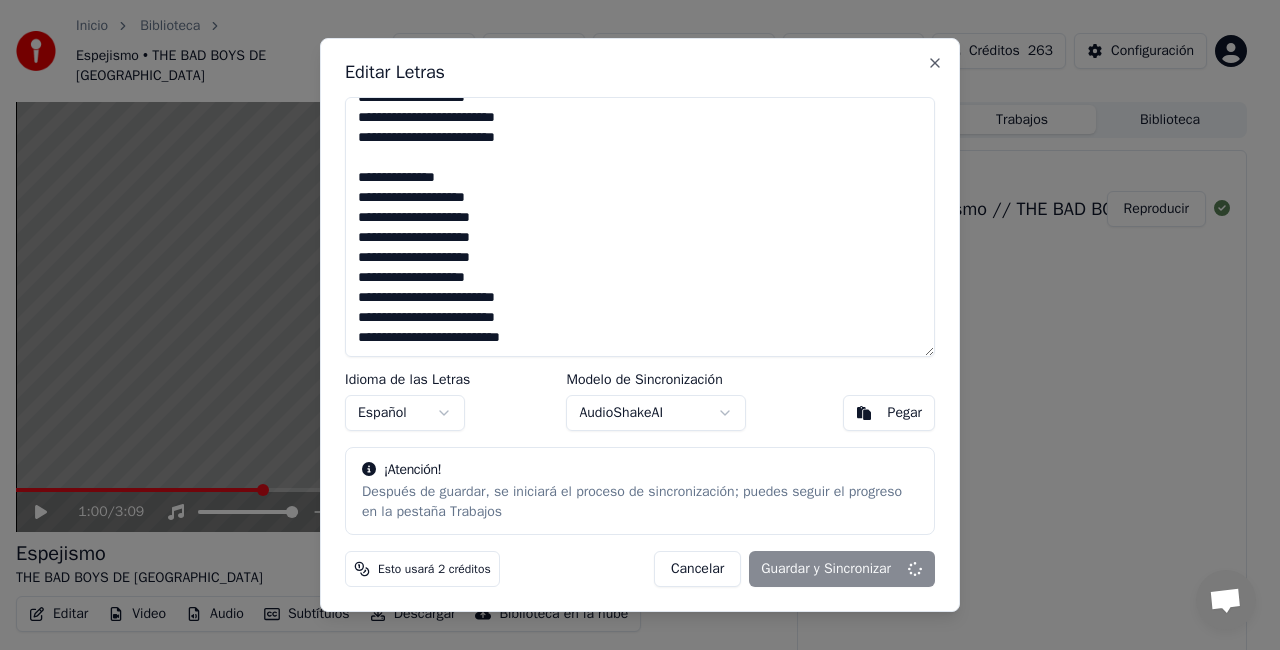 type on "**********" 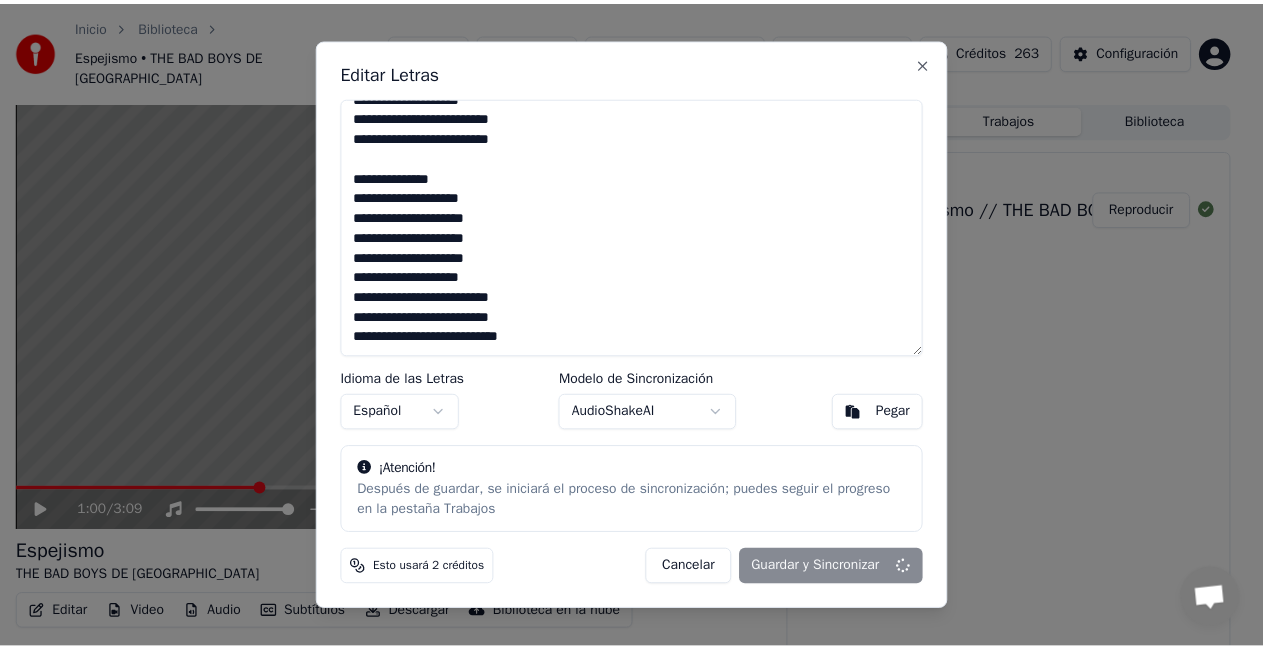 scroll, scrollTop: 388, scrollLeft: 0, axis: vertical 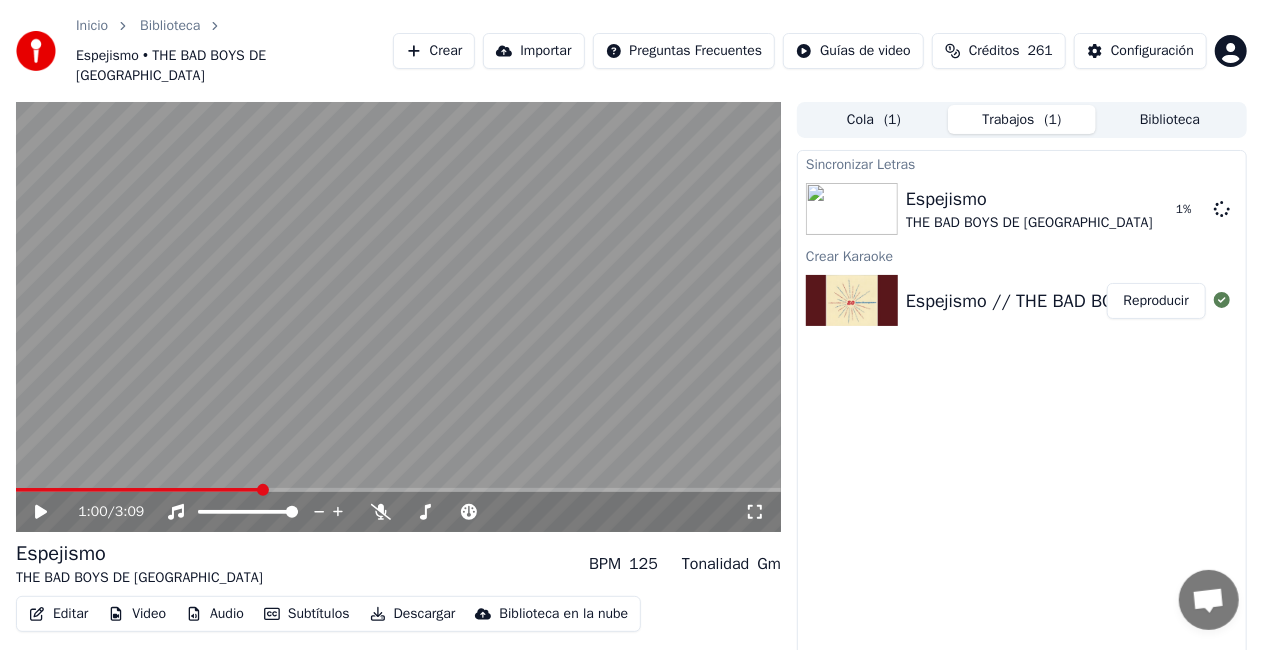 click on "Editar" at bounding box center (58, 614) 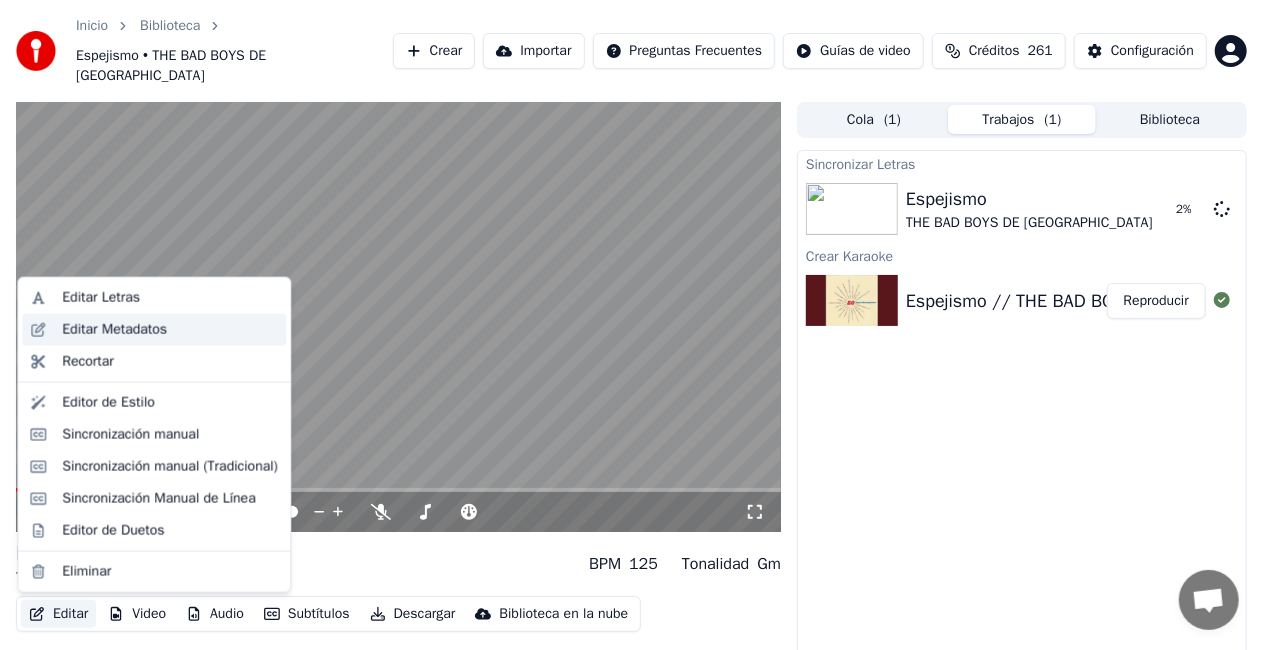 click on "Editar Metadatos" at bounding box center (114, 330) 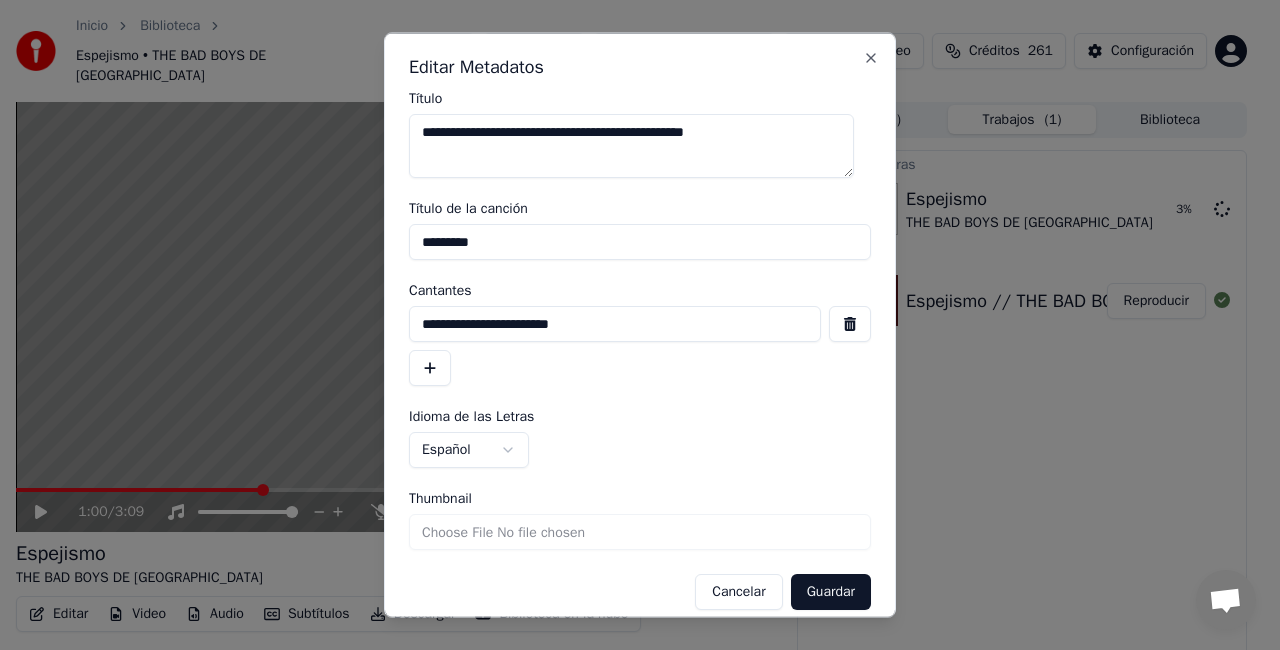 click on "*********" at bounding box center (640, 242) 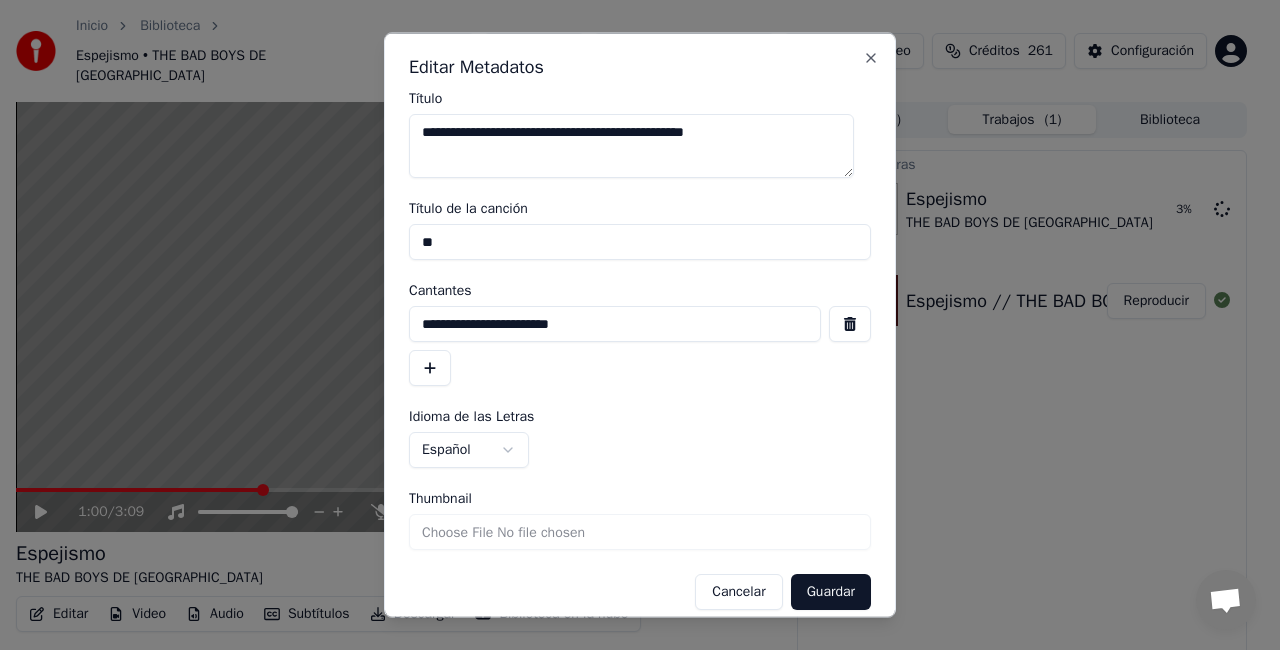 type on "*" 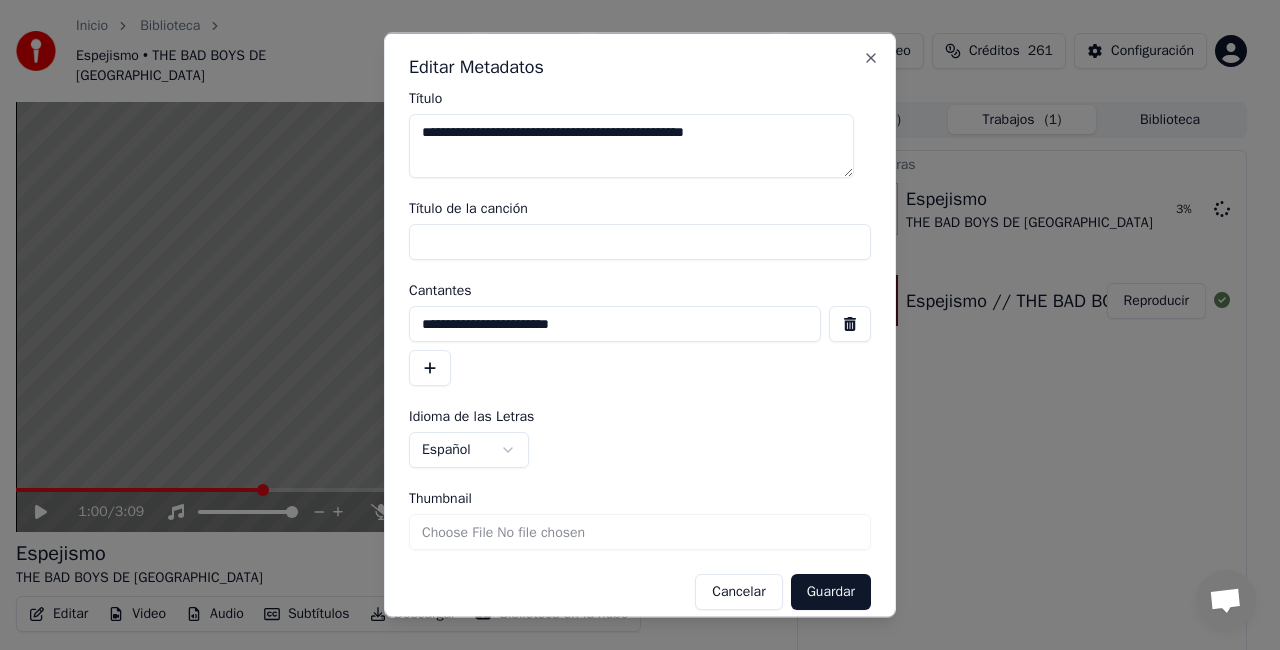 type 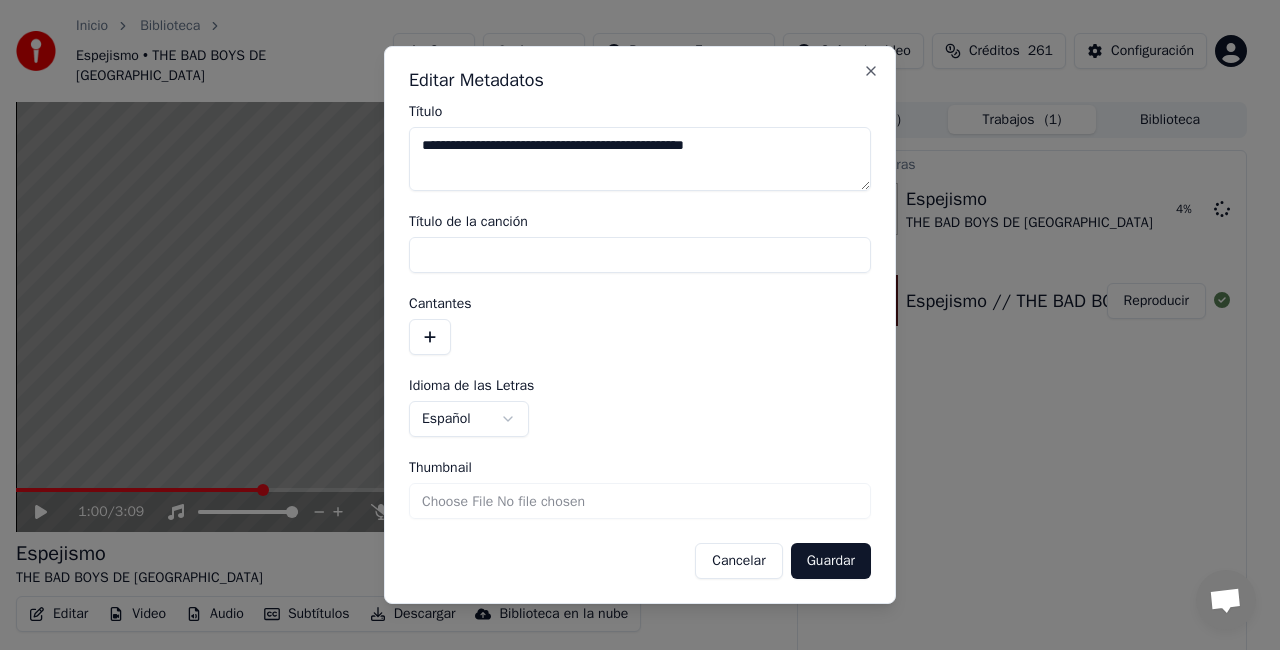 click on "Thumbnail" at bounding box center [640, 501] 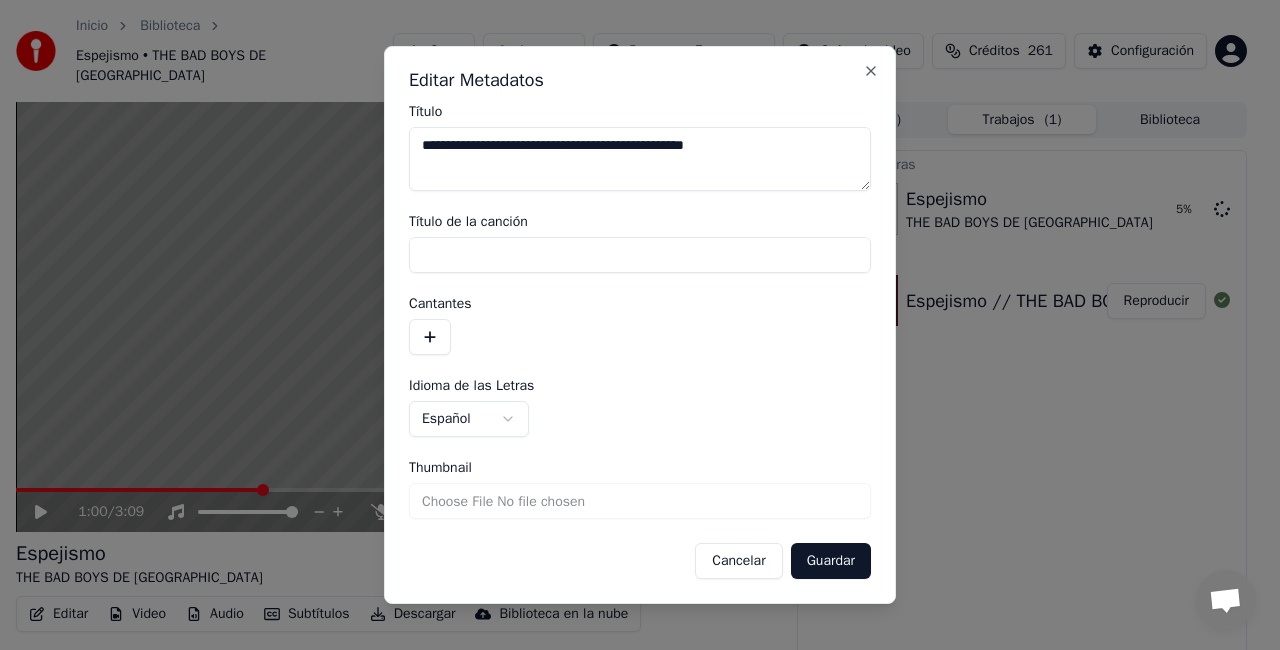 type on "**********" 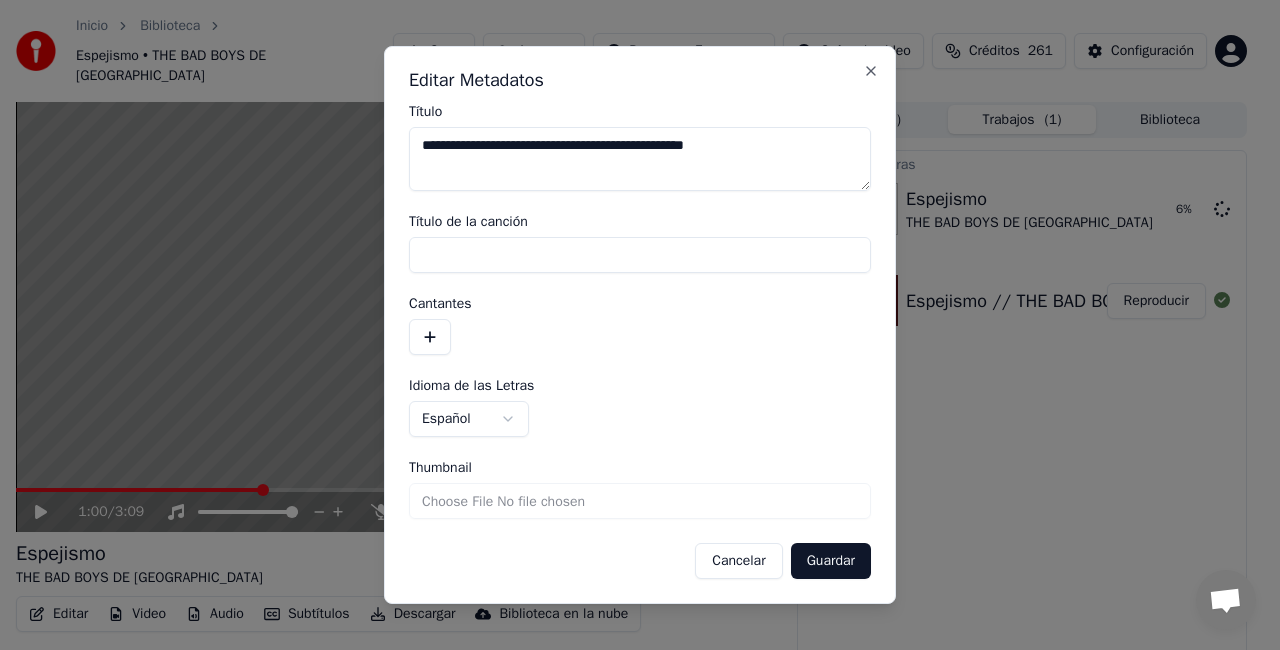 click on "Guardar" at bounding box center [831, 561] 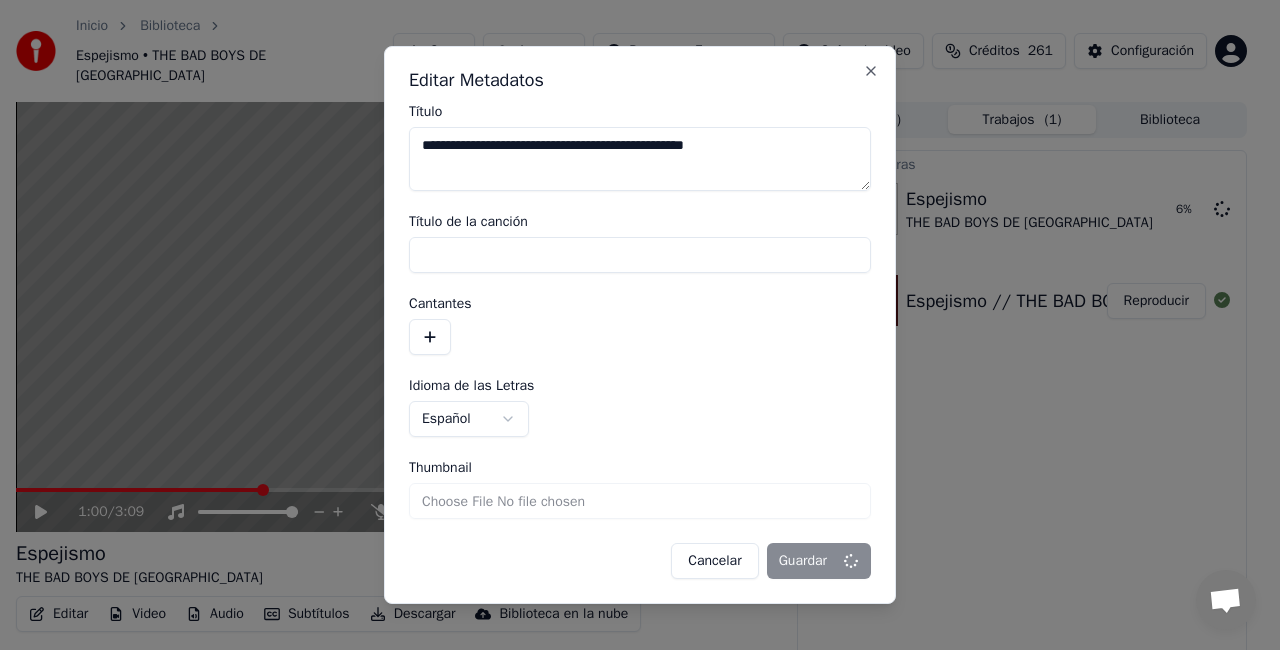 click on "Thumbnail" at bounding box center [640, 501] 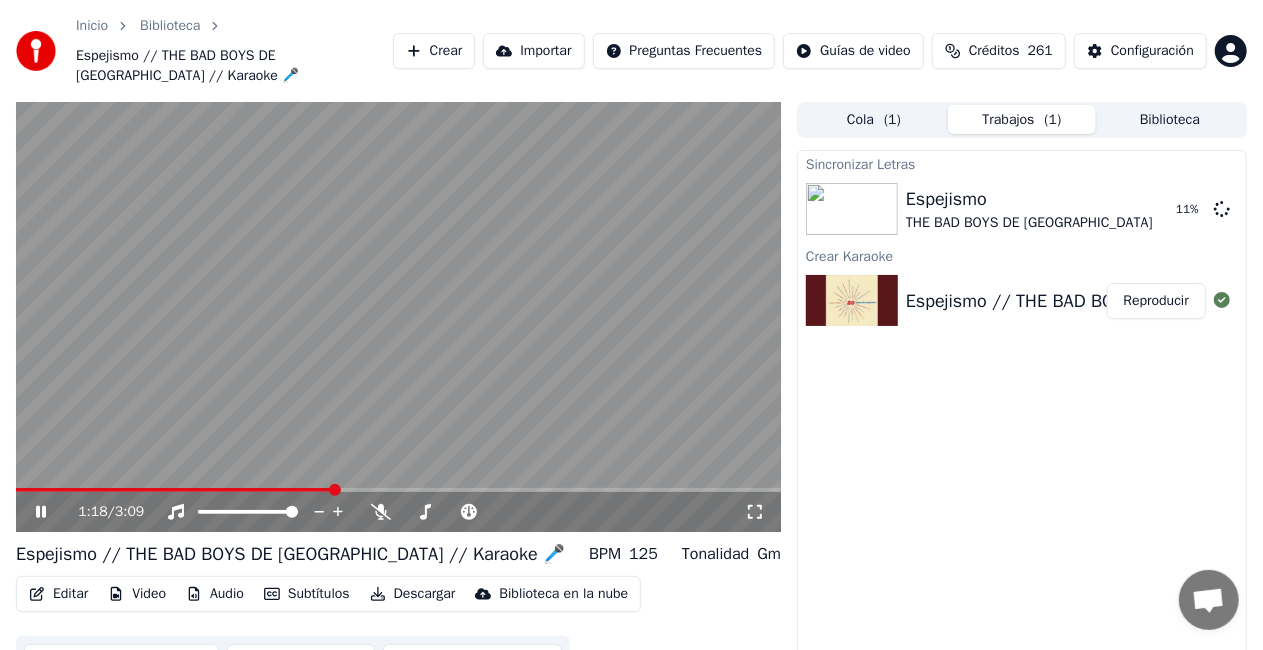 click 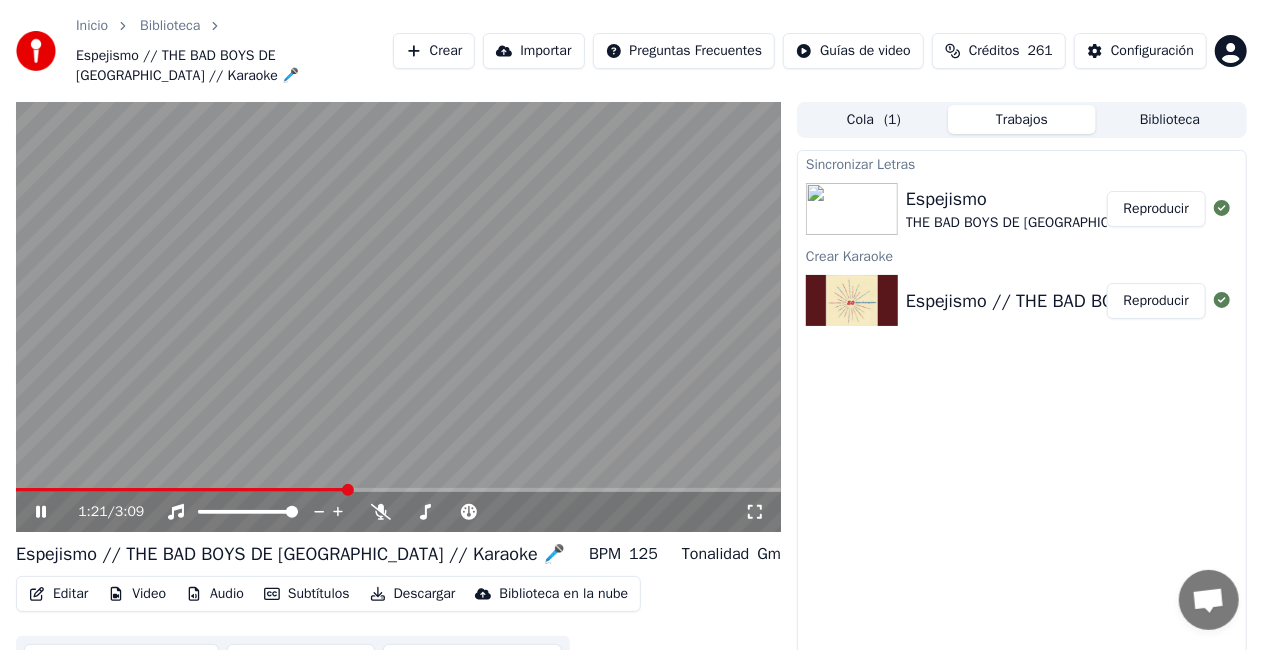 click on "Reproducir" at bounding box center [1156, 209] 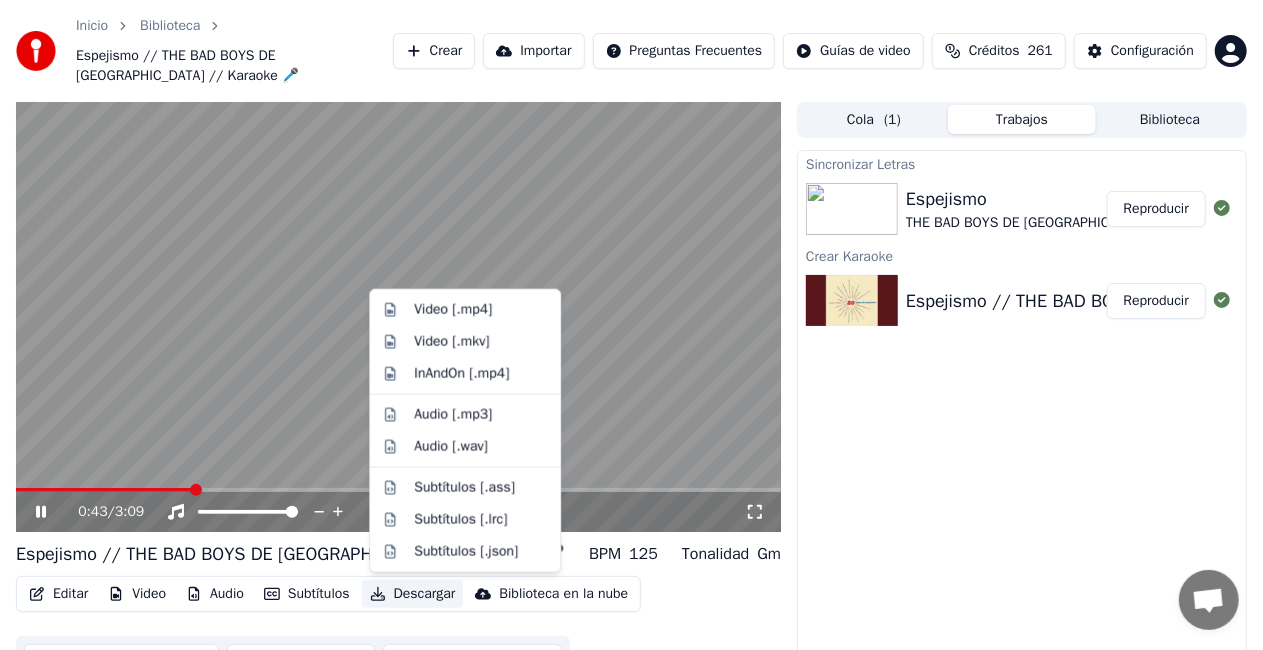 click on "Descargar" at bounding box center [413, 594] 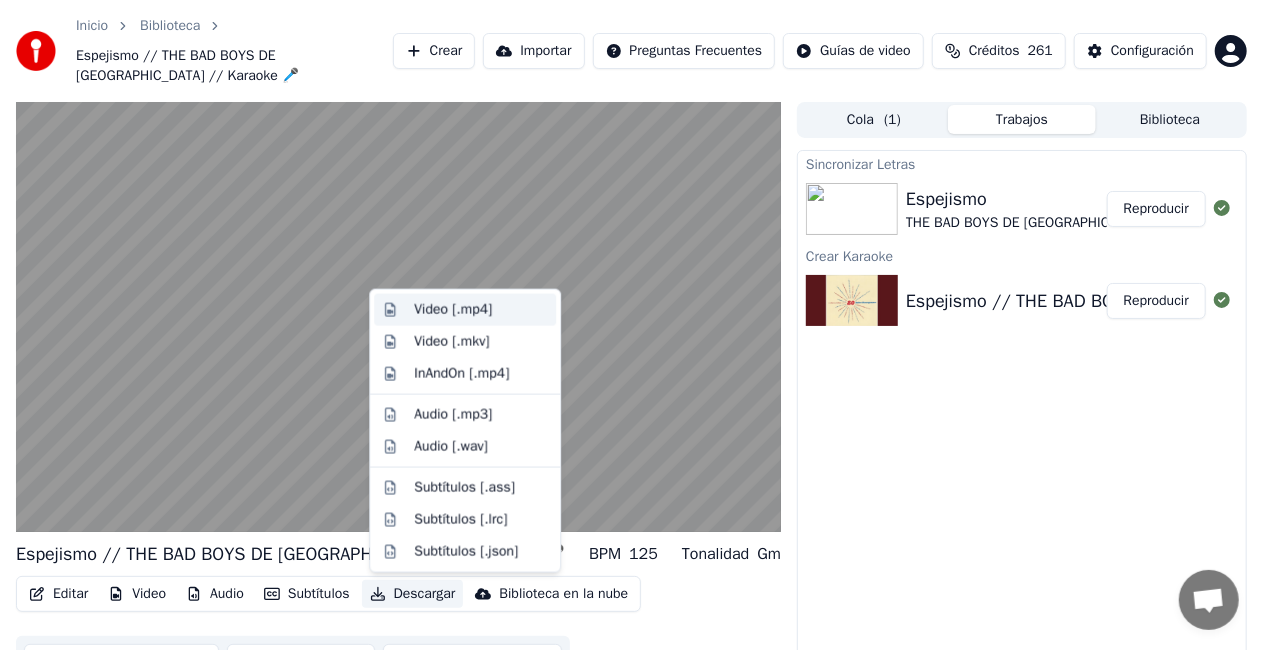 click on "Video [.mp4]" at bounding box center (453, 310) 